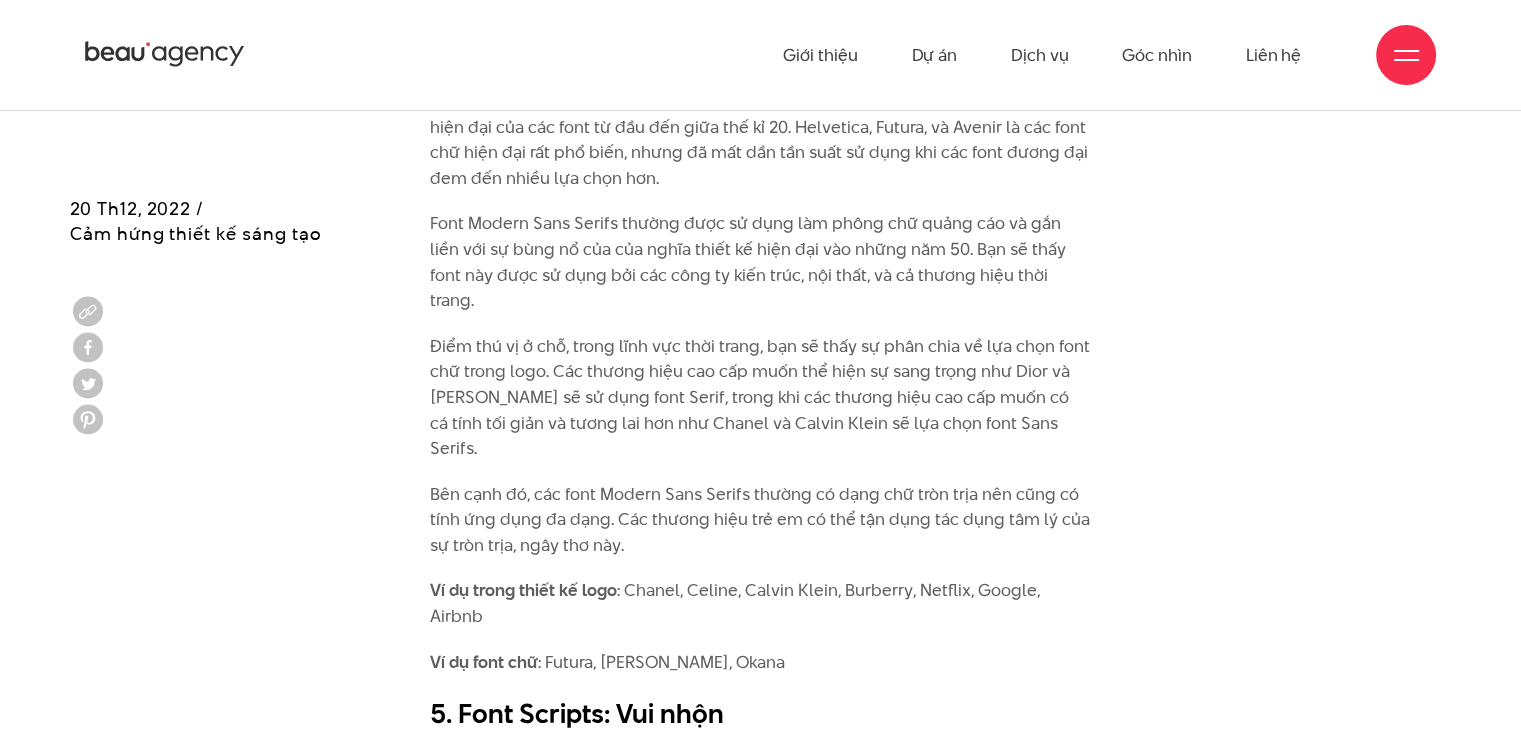 scroll, scrollTop: 6700, scrollLeft: 0, axis: vertical 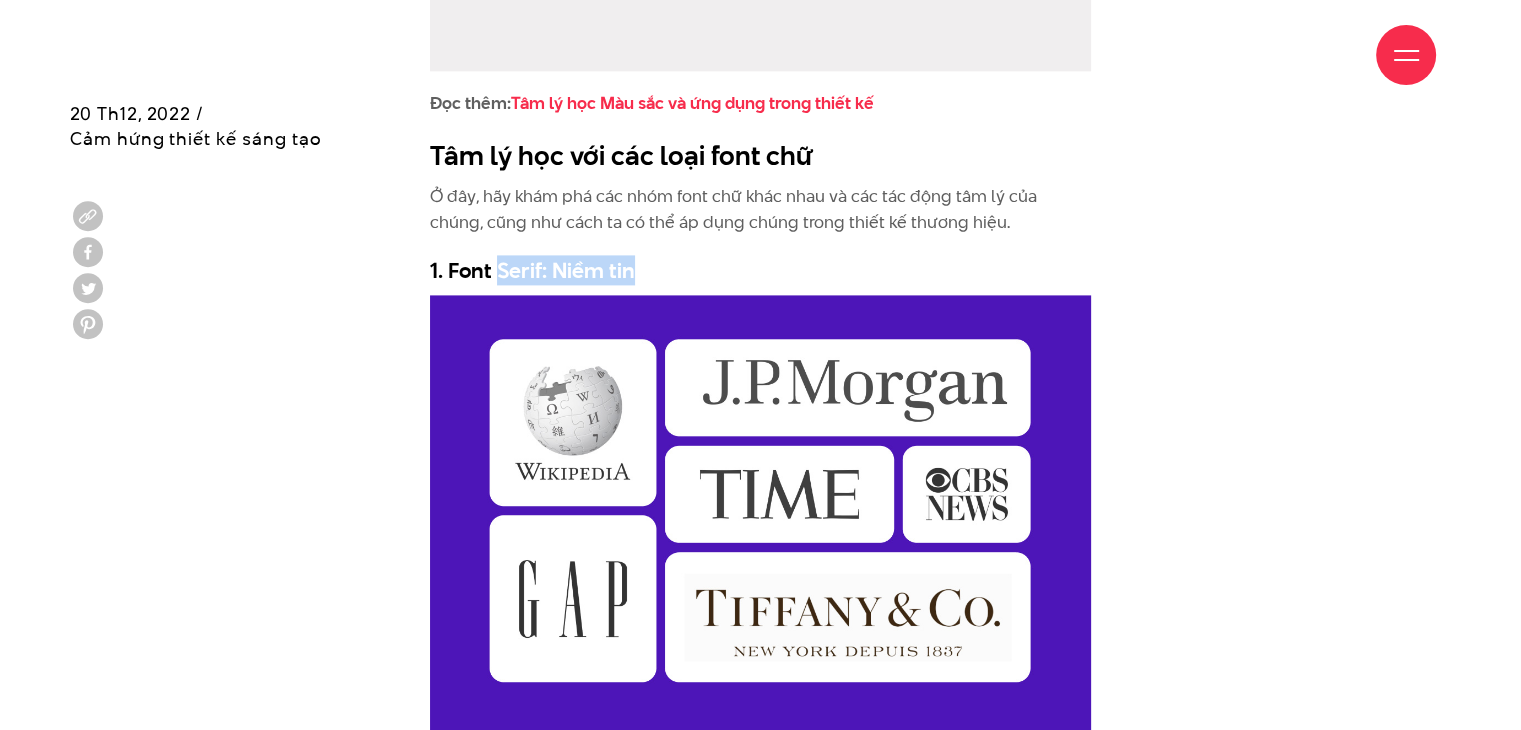drag, startPoint x: 496, startPoint y: 240, endPoint x: 636, endPoint y: 242, distance: 140.01428 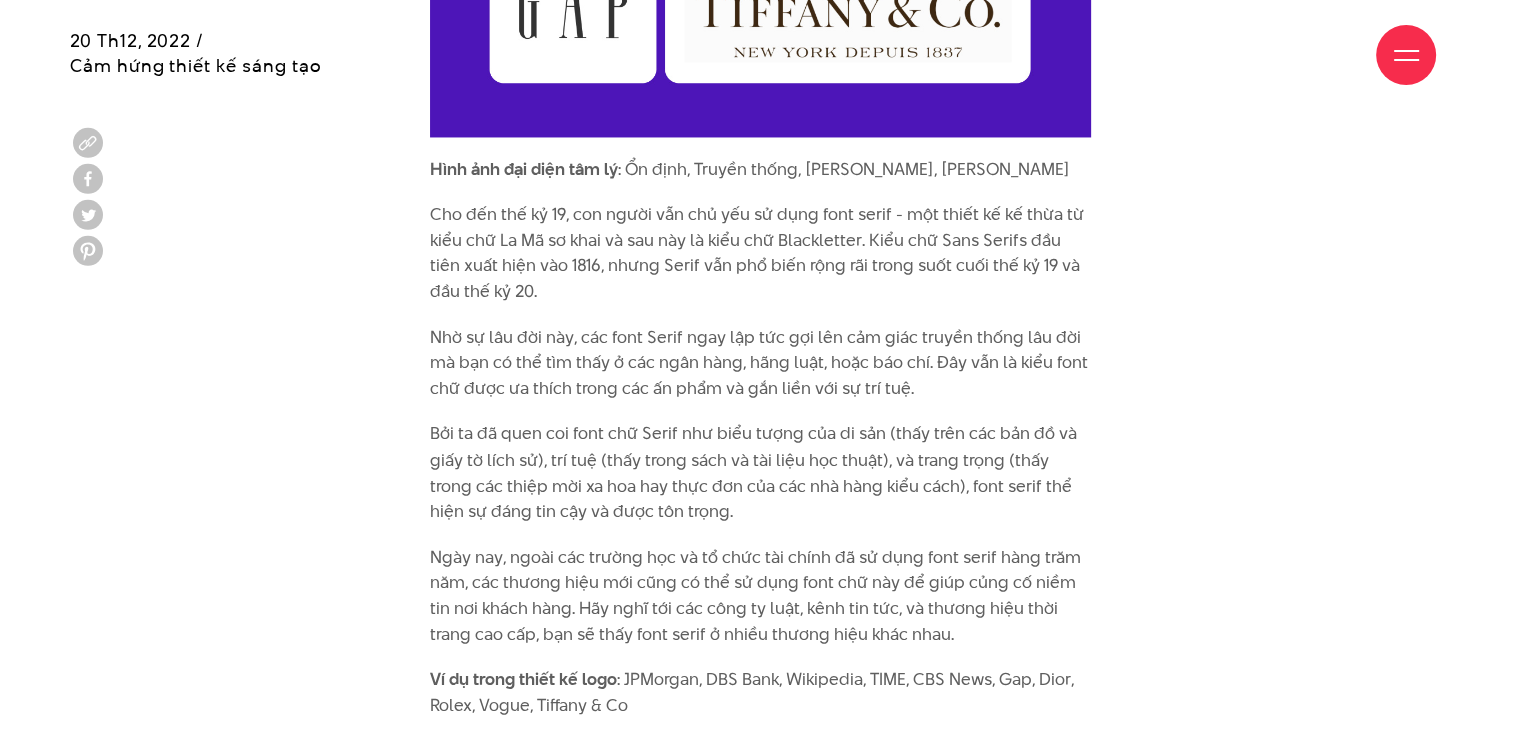 scroll, scrollTop: 3360, scrollLeft: 0, axis: vertical 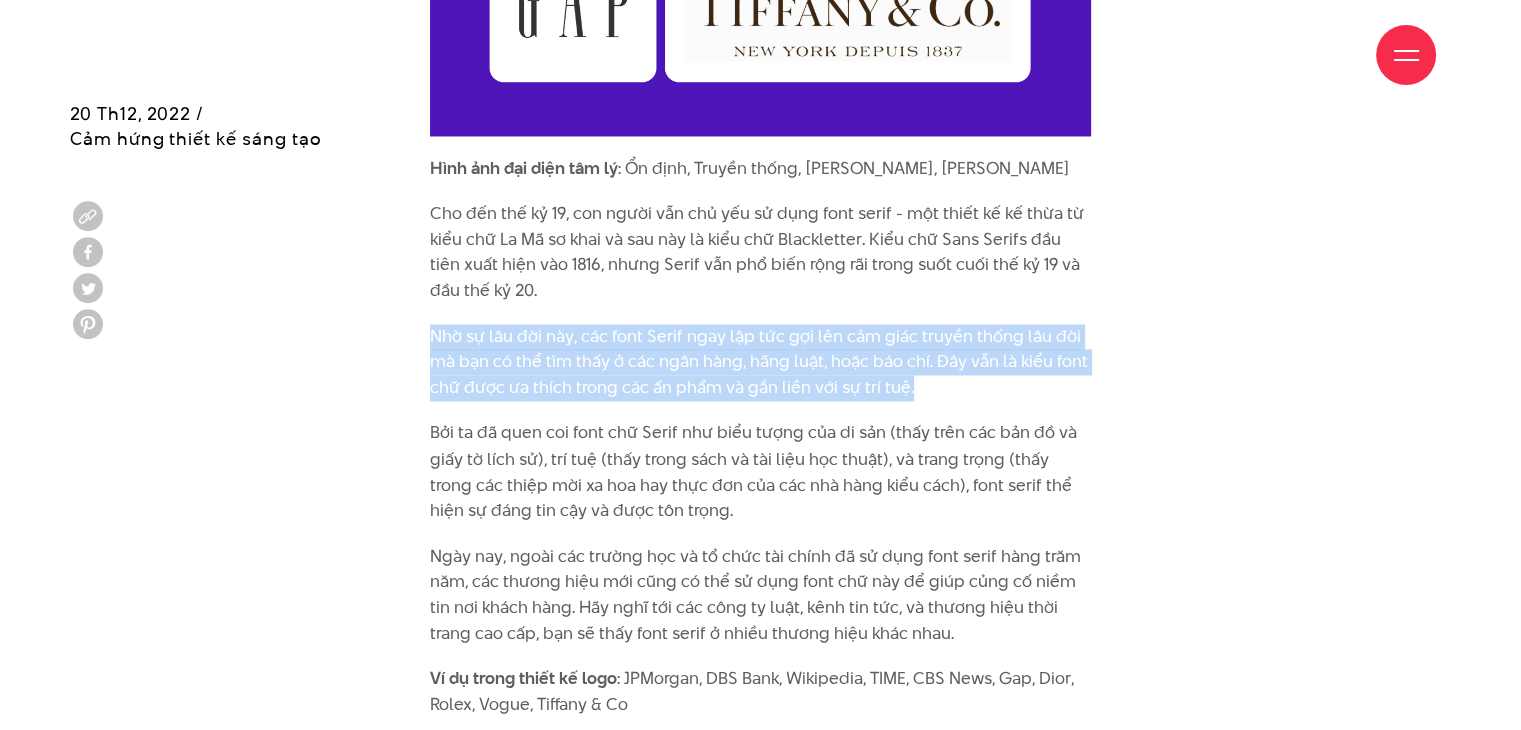 drag, startPoint x: 432, startPoint y: 305, endPoint x: 929, endPoint y: 361, distance: 500.145 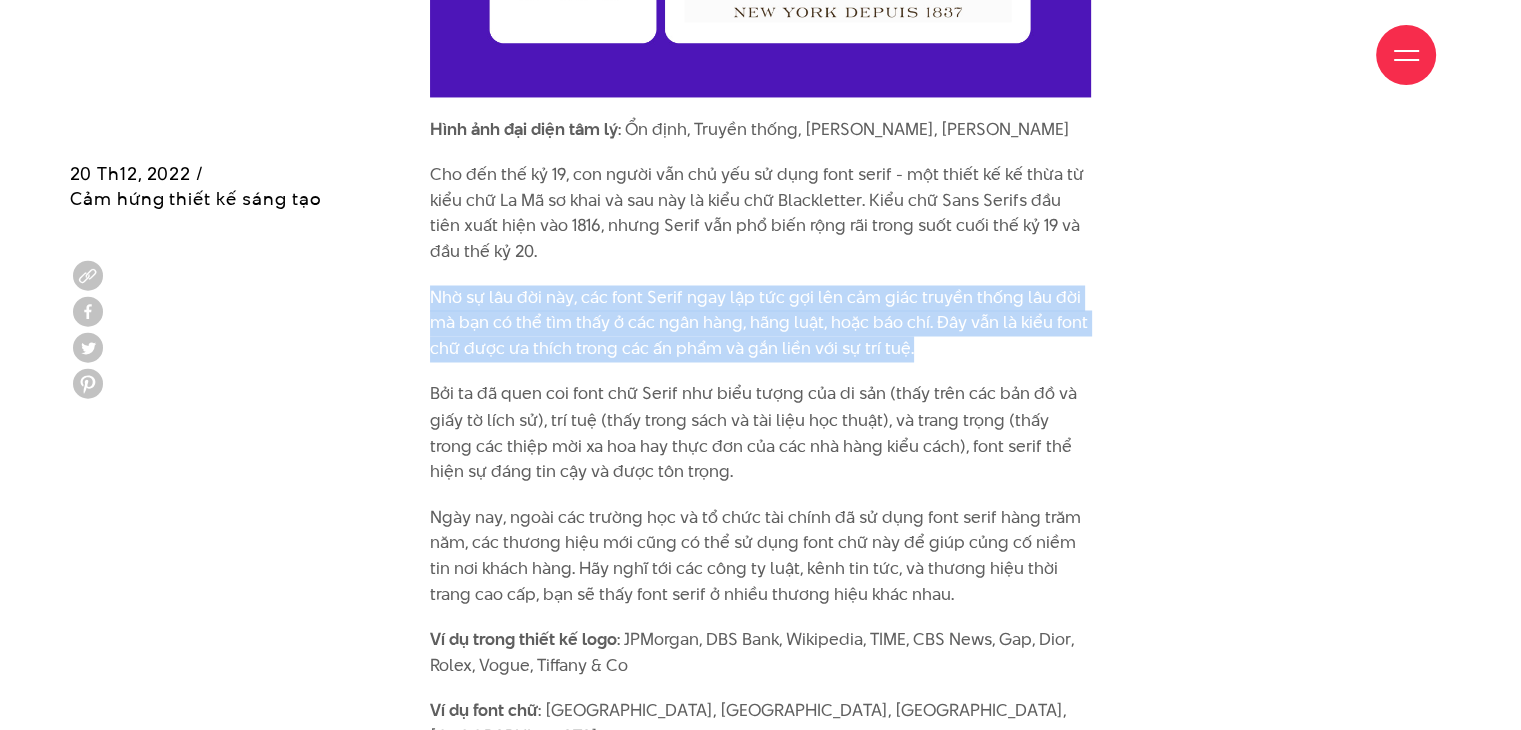 scroll, scrollTop: 3460, scrollLeft: 0, axis: vertical 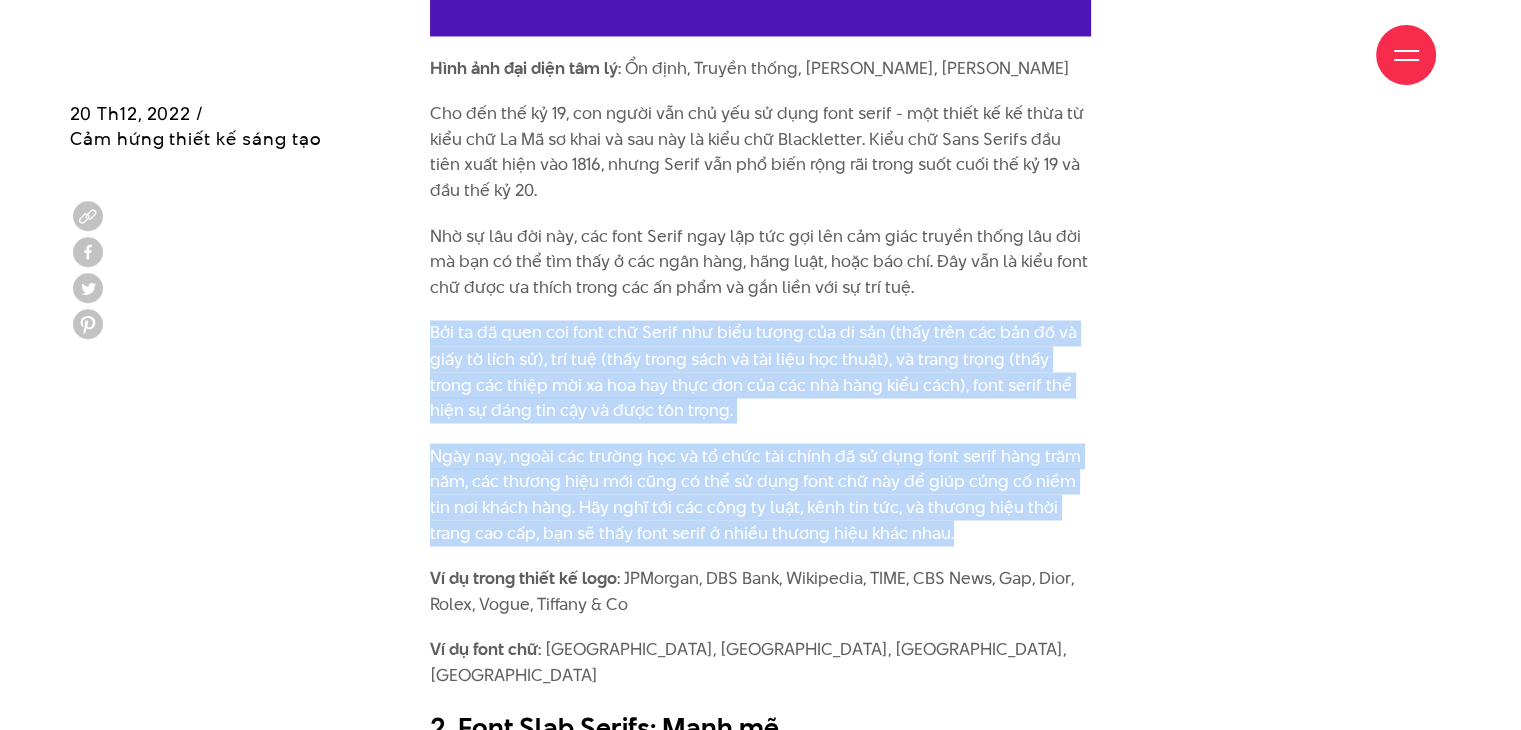 drag, startPoint x: 432, startPoint y: 306, endPoint x: 920, endPoint y: 508, distance: 528.1553 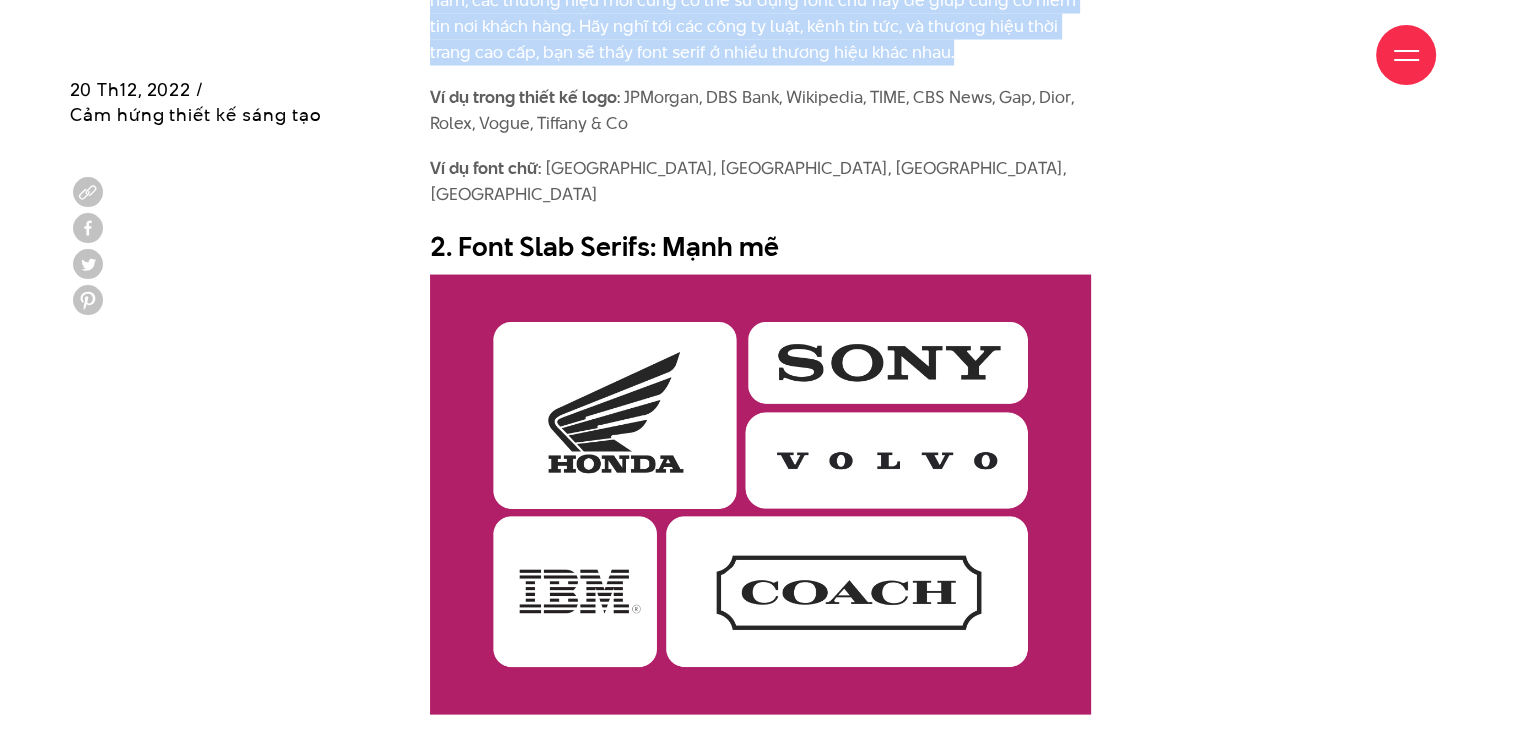 scroll, scrollTop: 3960, scrollLeft: 0, axis: vertical 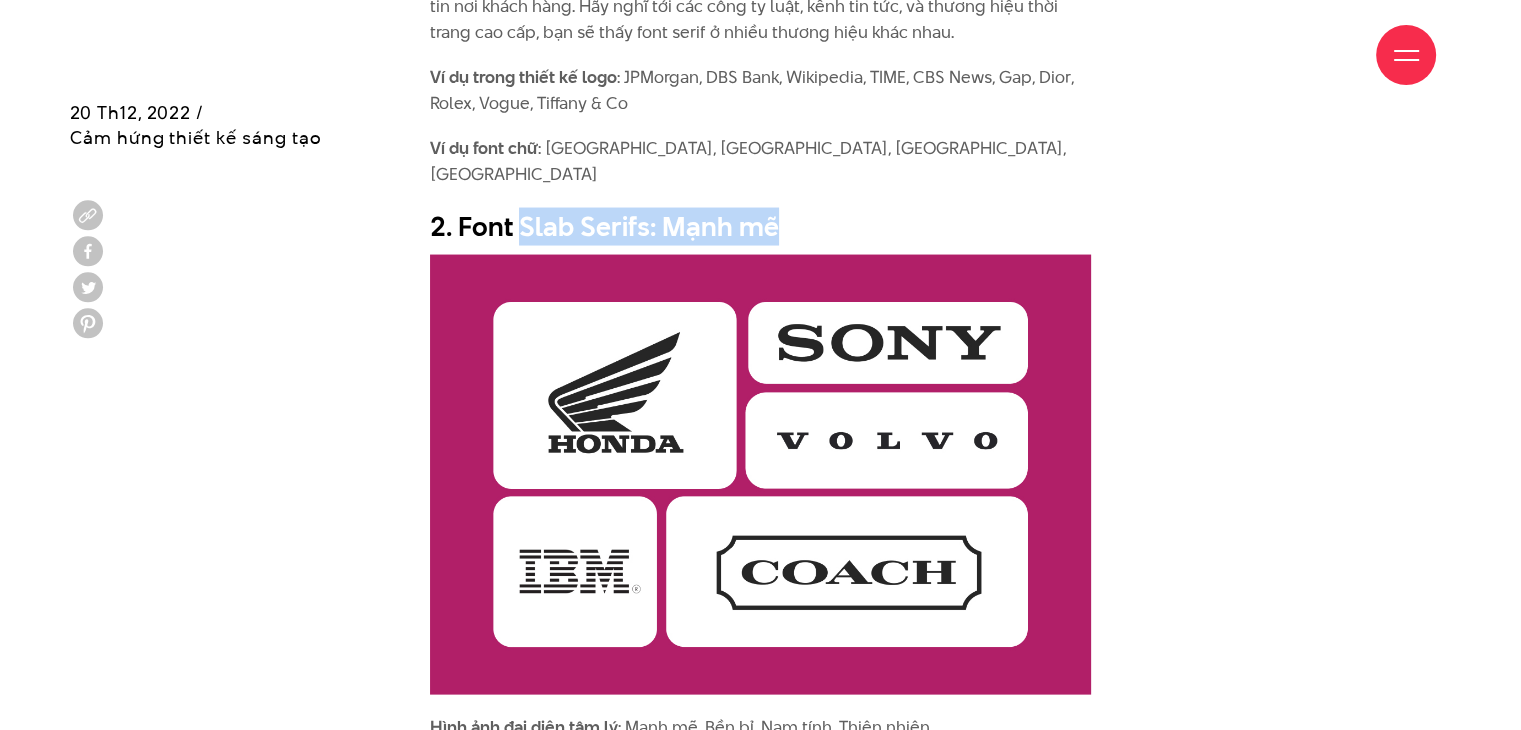 drag, startPoint x: 520, startPoint y: 175, endPoint x: 776, endPoint y: 181, distance: 256.0703 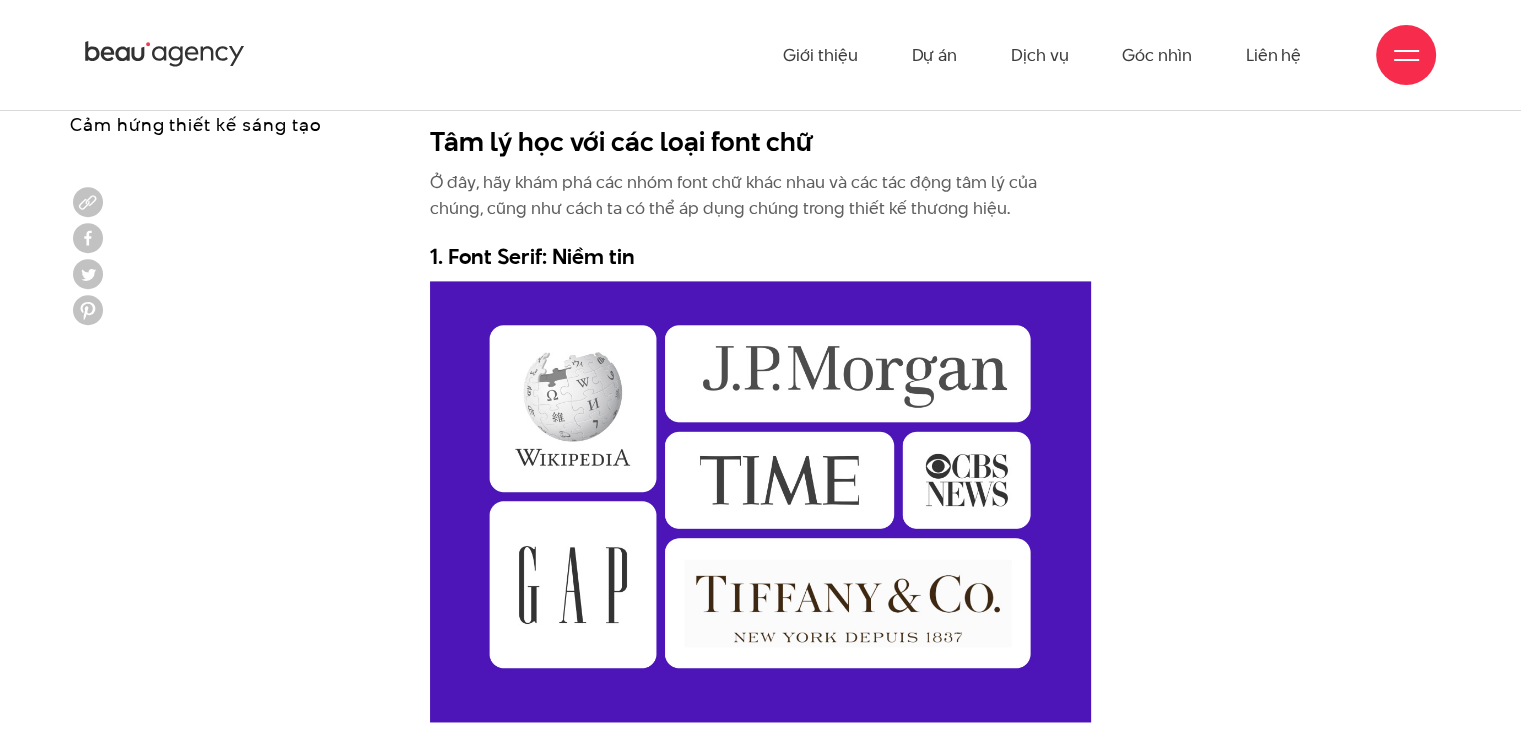 scroll, scrollTop: 2760, scrollLeft: 0, axis: vertical 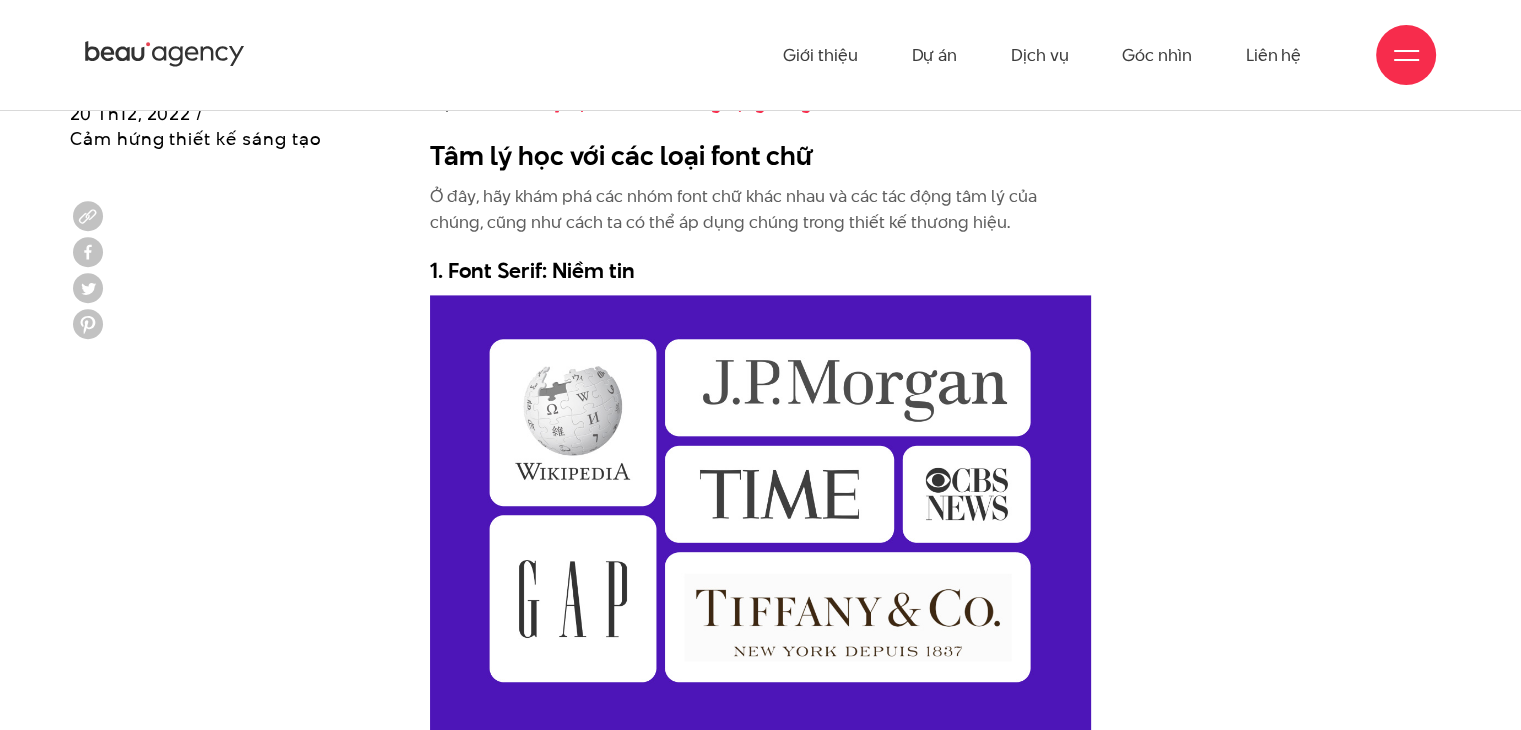 click at bounding box center [760, 515] 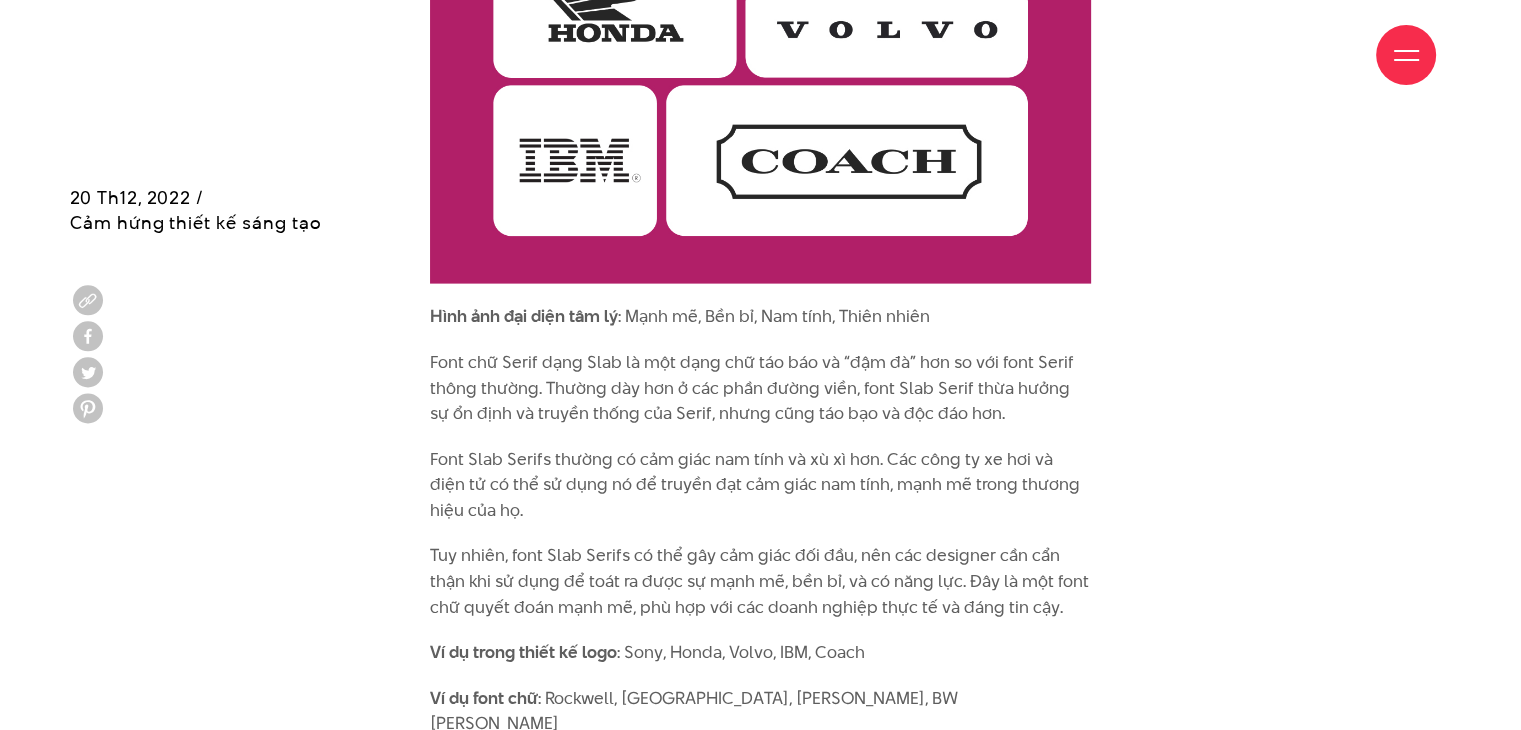 scroll, scrollTop: 4460, scrollLeft: 0, axis: vertical 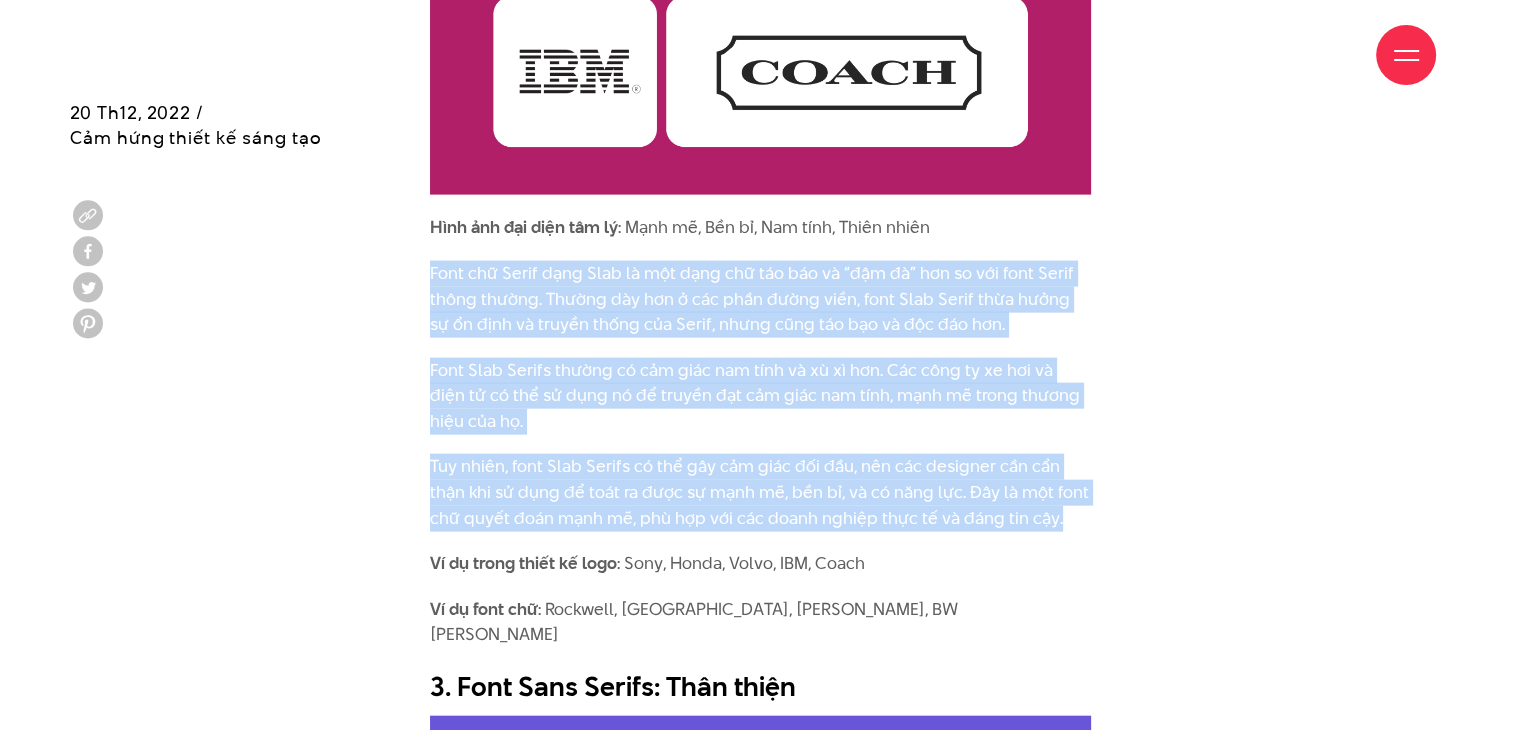 drag, startPoint x: 431, startPoint y: 220, endPoint x: 1075, endPoint y: 469, distance: 690.4614 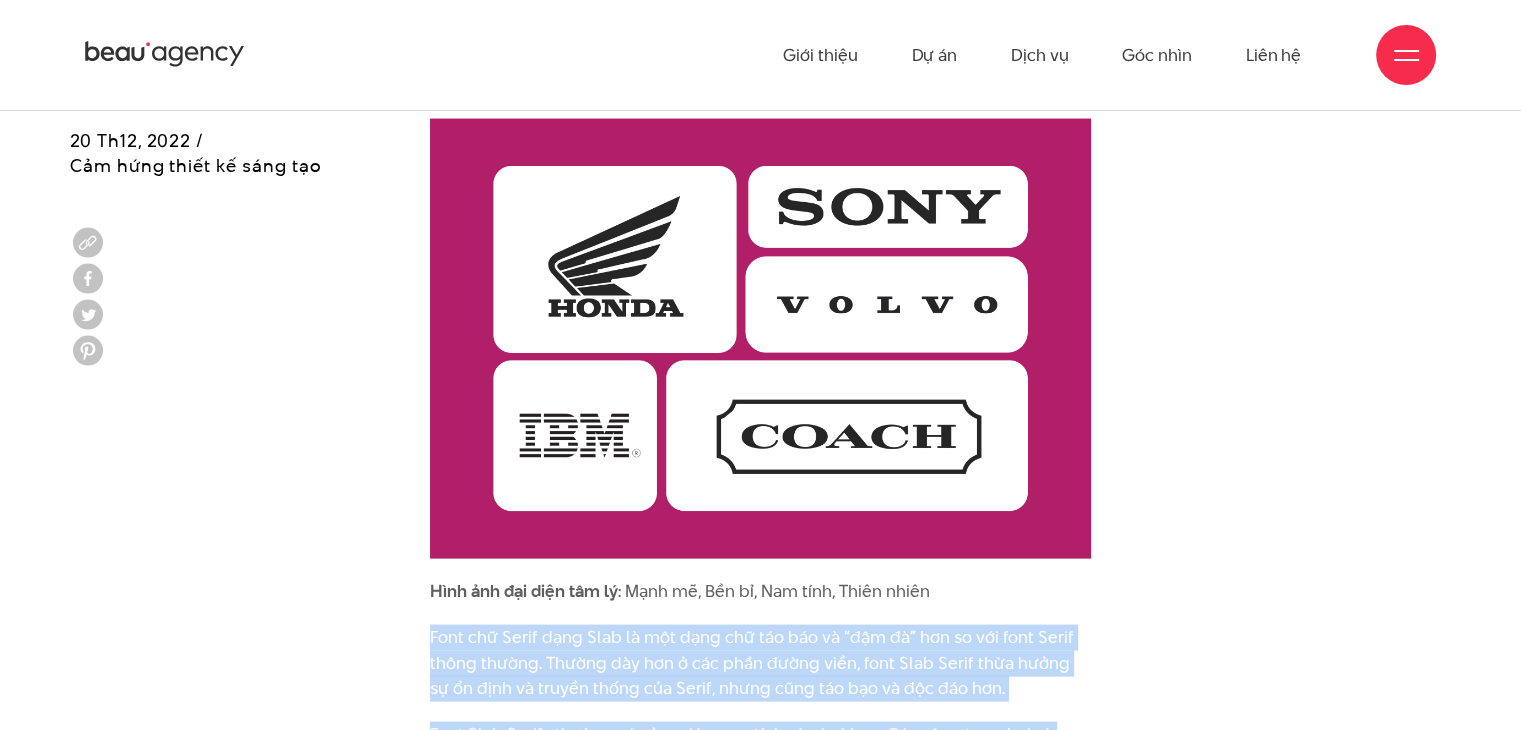 scroll, scrollTop: 4060, scrollLeft: 0, axis: vertical 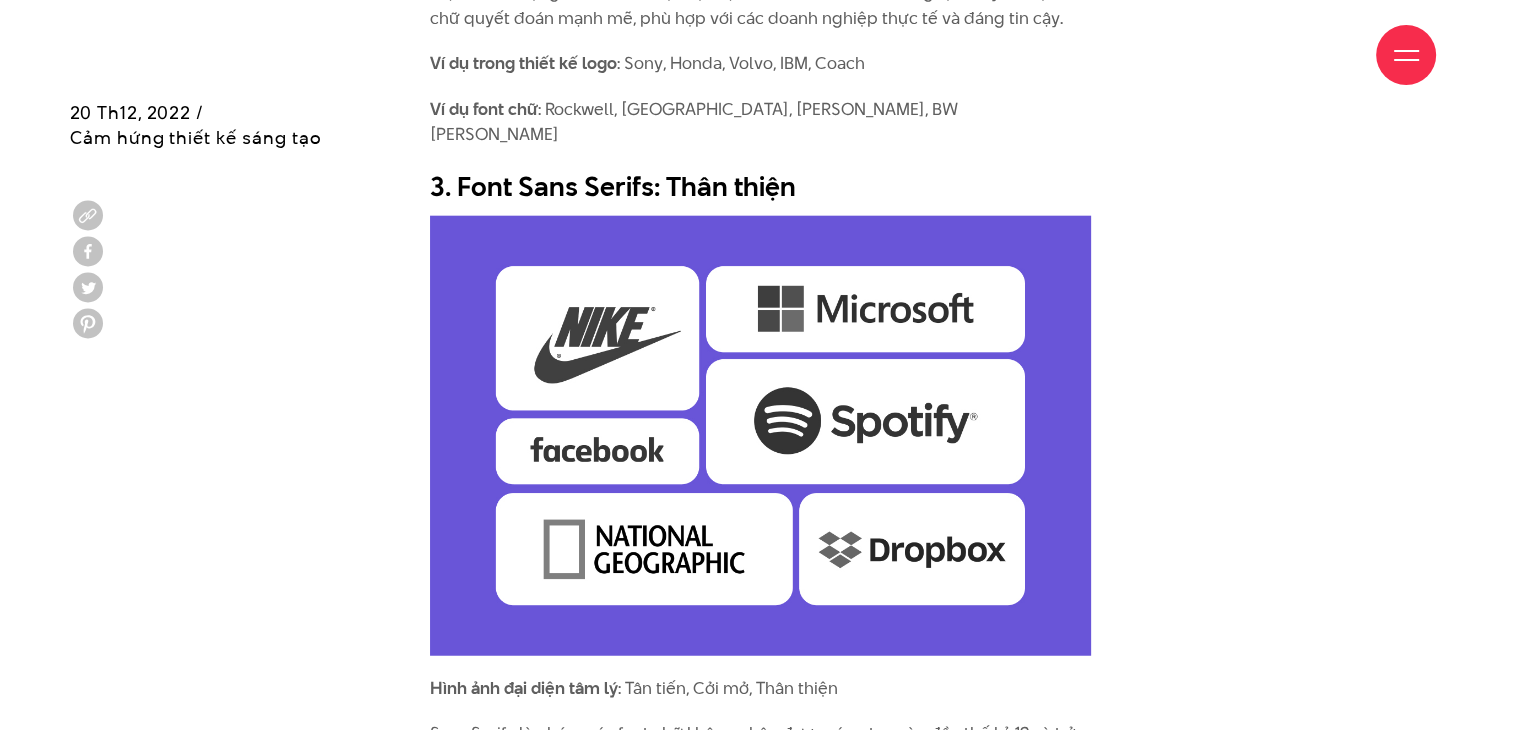 click on "Giới thiệu
Dự án
Dịch vụ
Góc nhìn
Liên hệ" at bounding box center (760, 55) 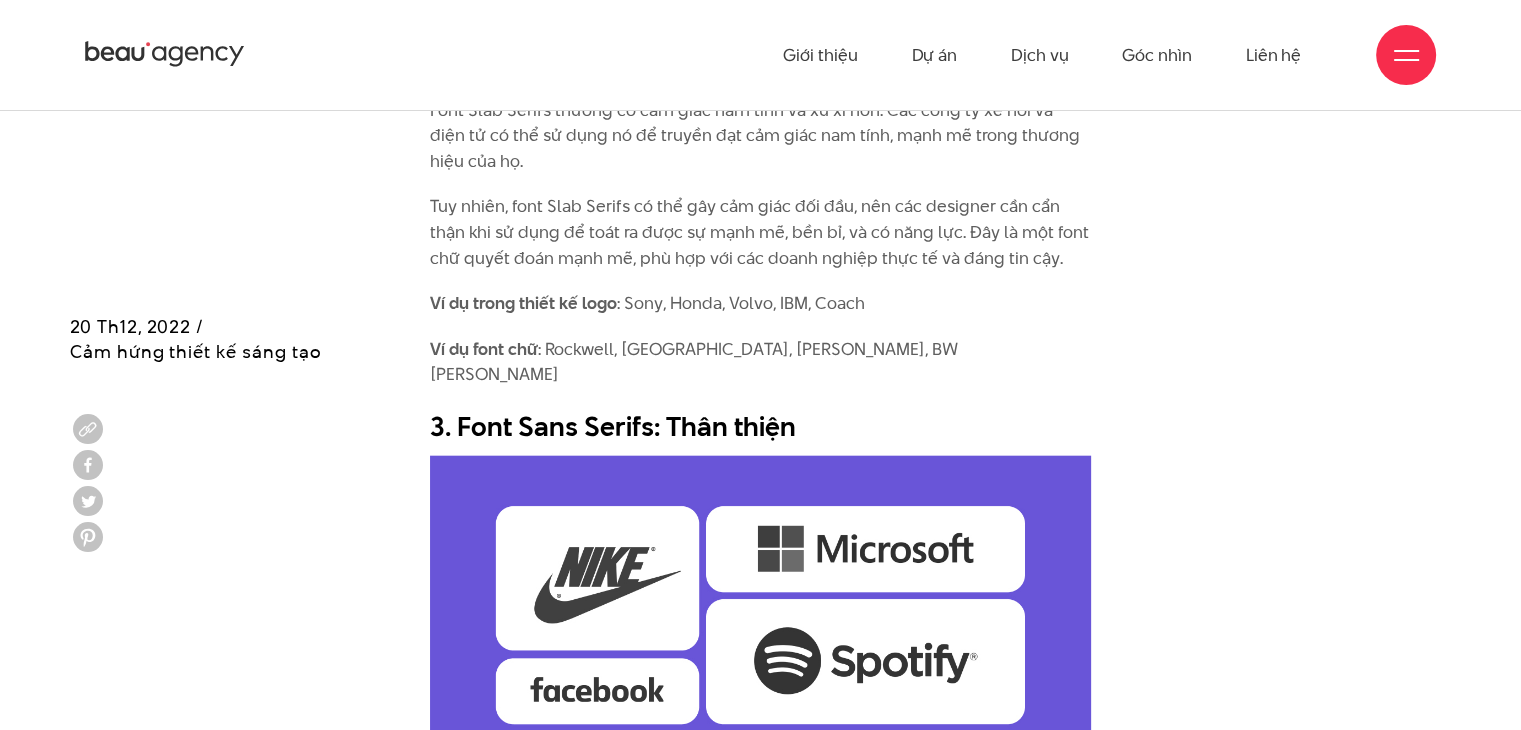 scroll, scrollTop: 4660, scrollLeft: 0, axis: vertical 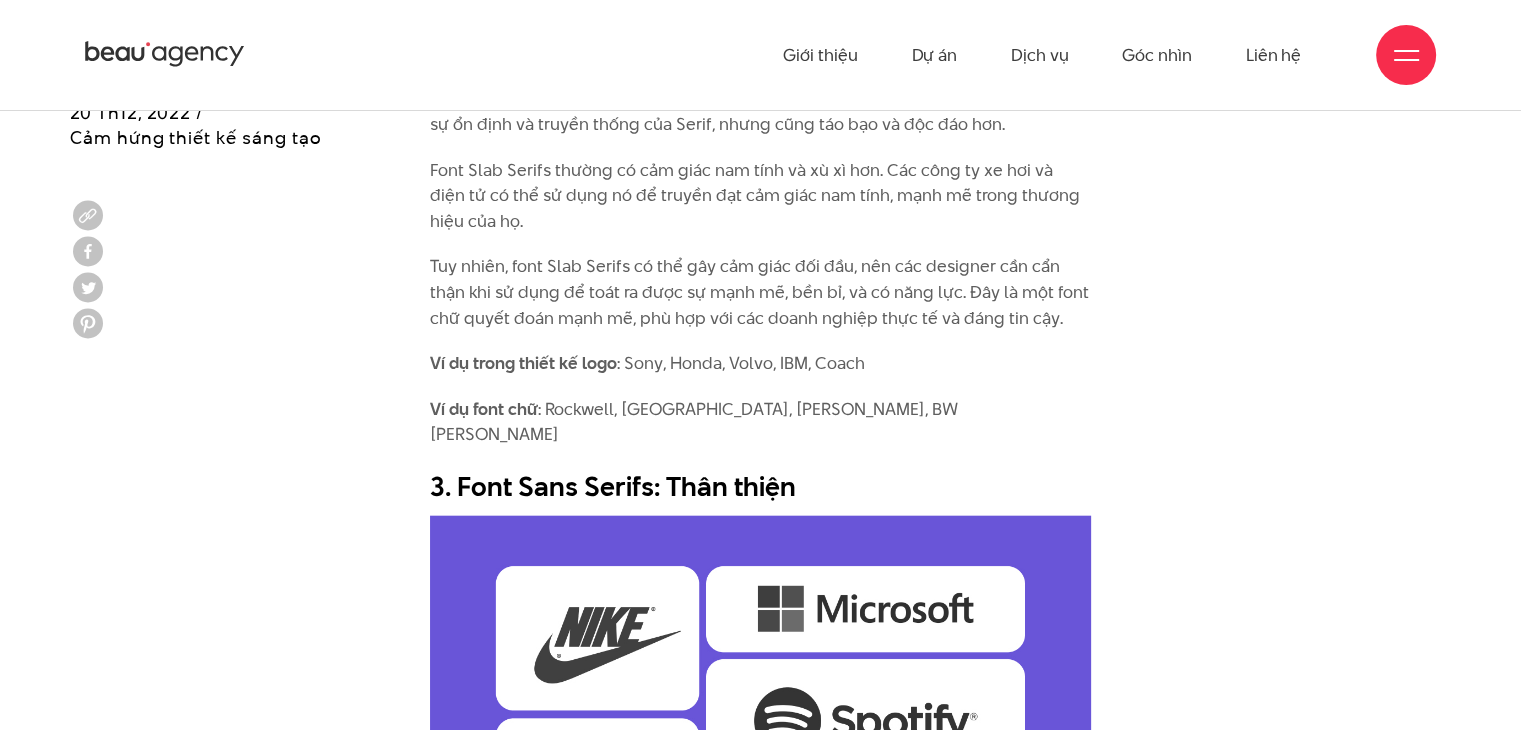 click on "Tuy nhiên, font Slab Serifs có thể gây cảm giác đối đầu, nên các designer cần cẩn thận khi sử dụng để toát ra được sự mạnh mẽ, bền bỉ, và có năng lực. Đây là một font chữ quyết đoán mạnh mẽ, phù hợp với các doanh nghiệp thực tế và đáng tin cậy." at bounding box center [760, 292] 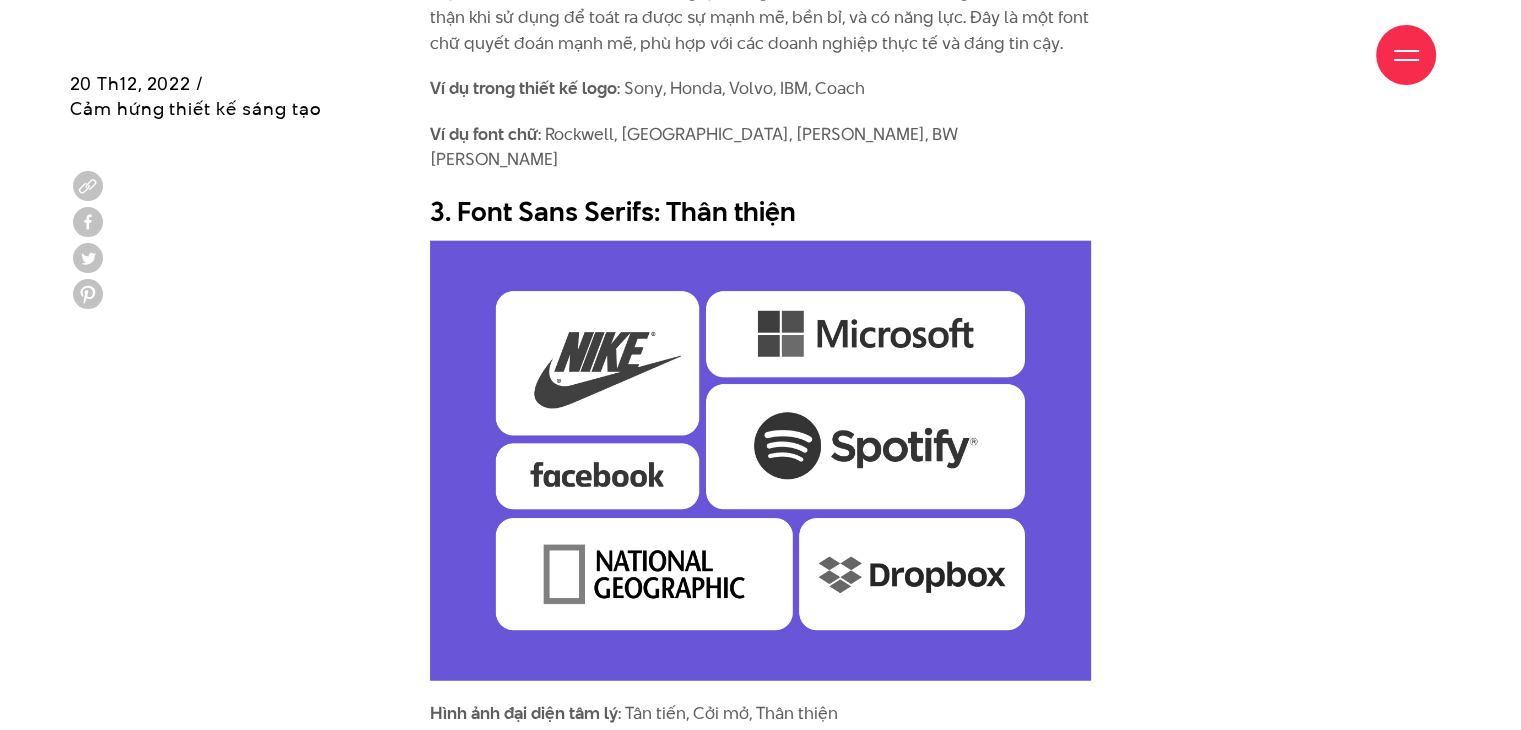 scroll, scrollTop: 4960, scrollLeft: 0, axis: vertical 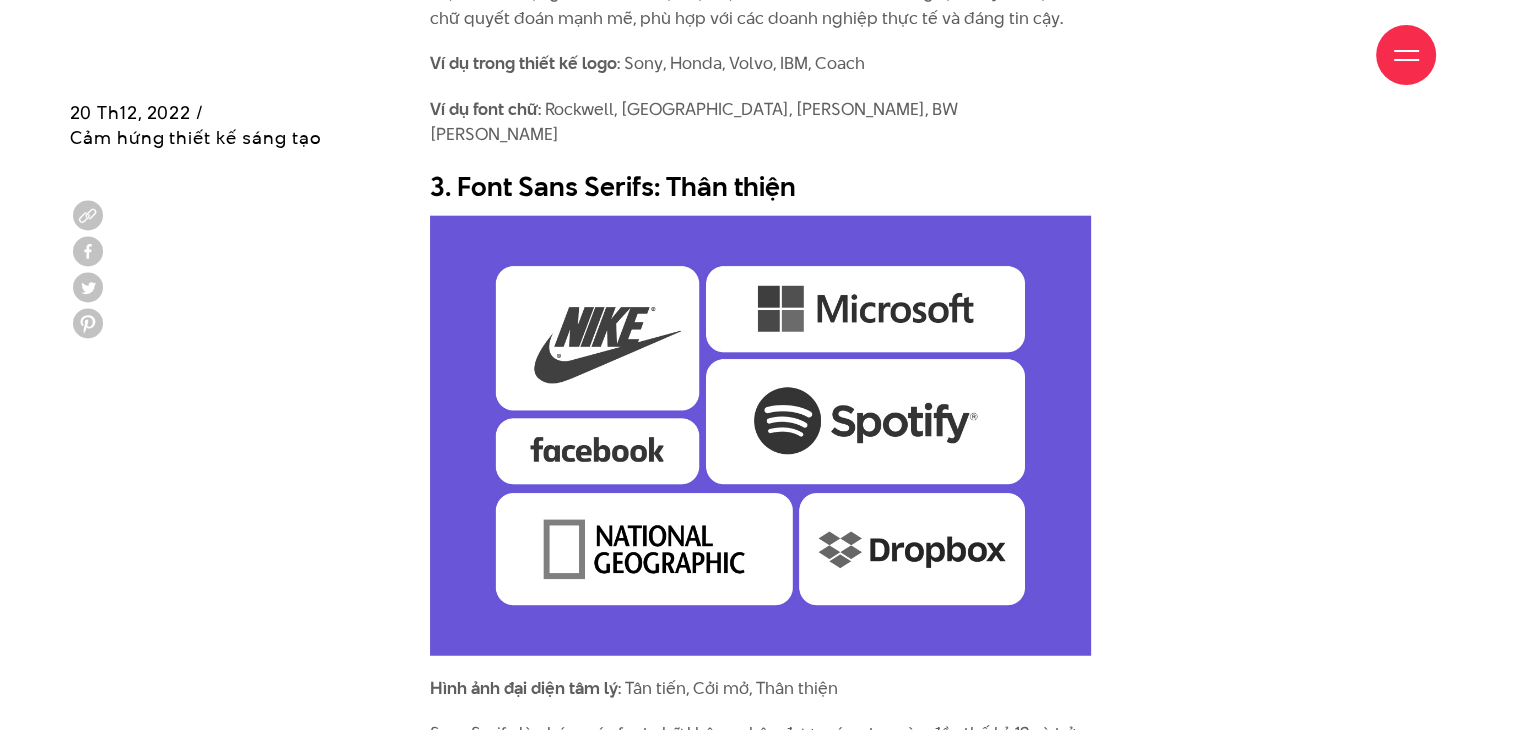 drag, startPoint x: 460, startPoint y: 107, endPoint x: 592, endPoint y: 109, distance: 132.01515 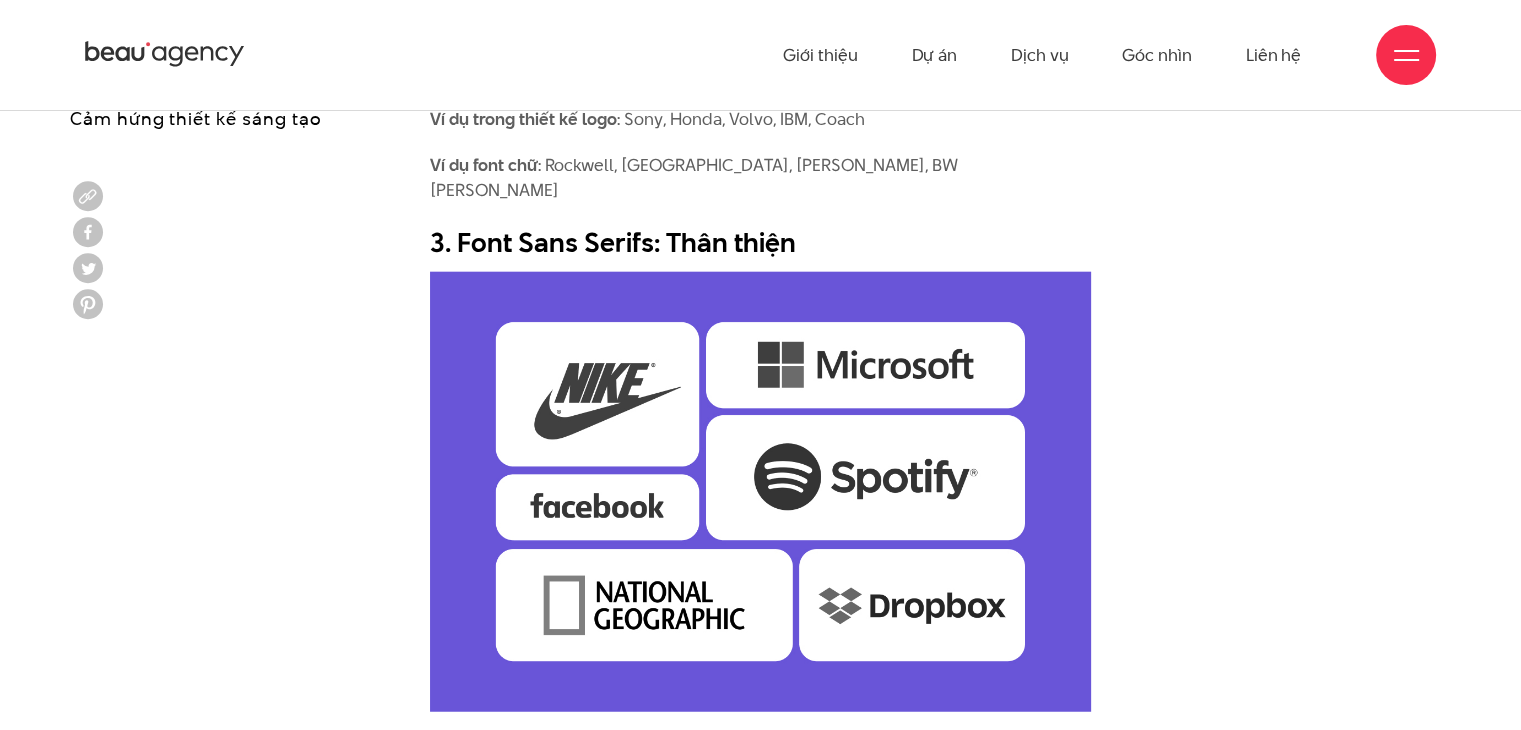 scroll, scrollTop: 4860, scrollLeft: 0, axis: vertical 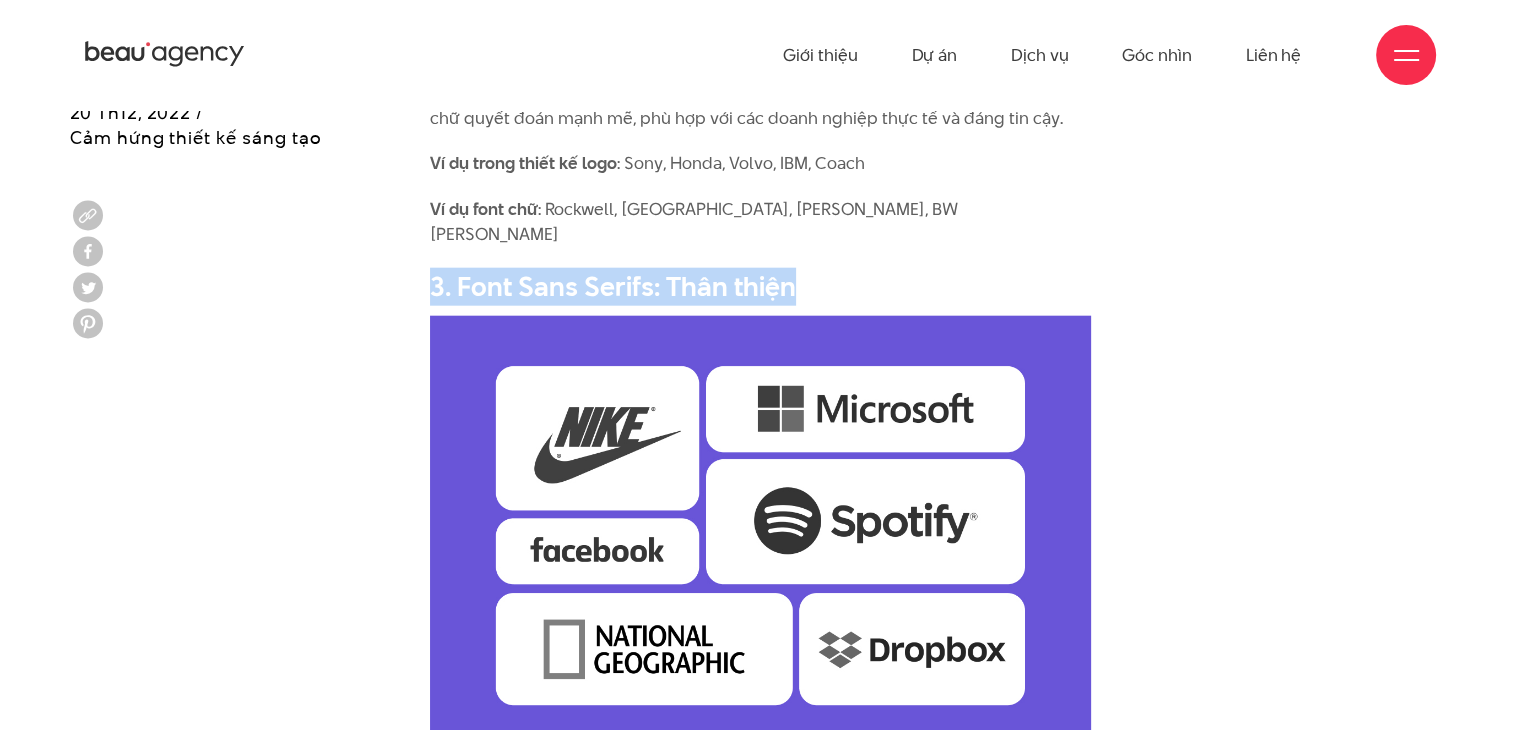 drag, startPoint x: 431, startPoint y: 205, endPoint x: 794, endPoint y: 205, distance: 363 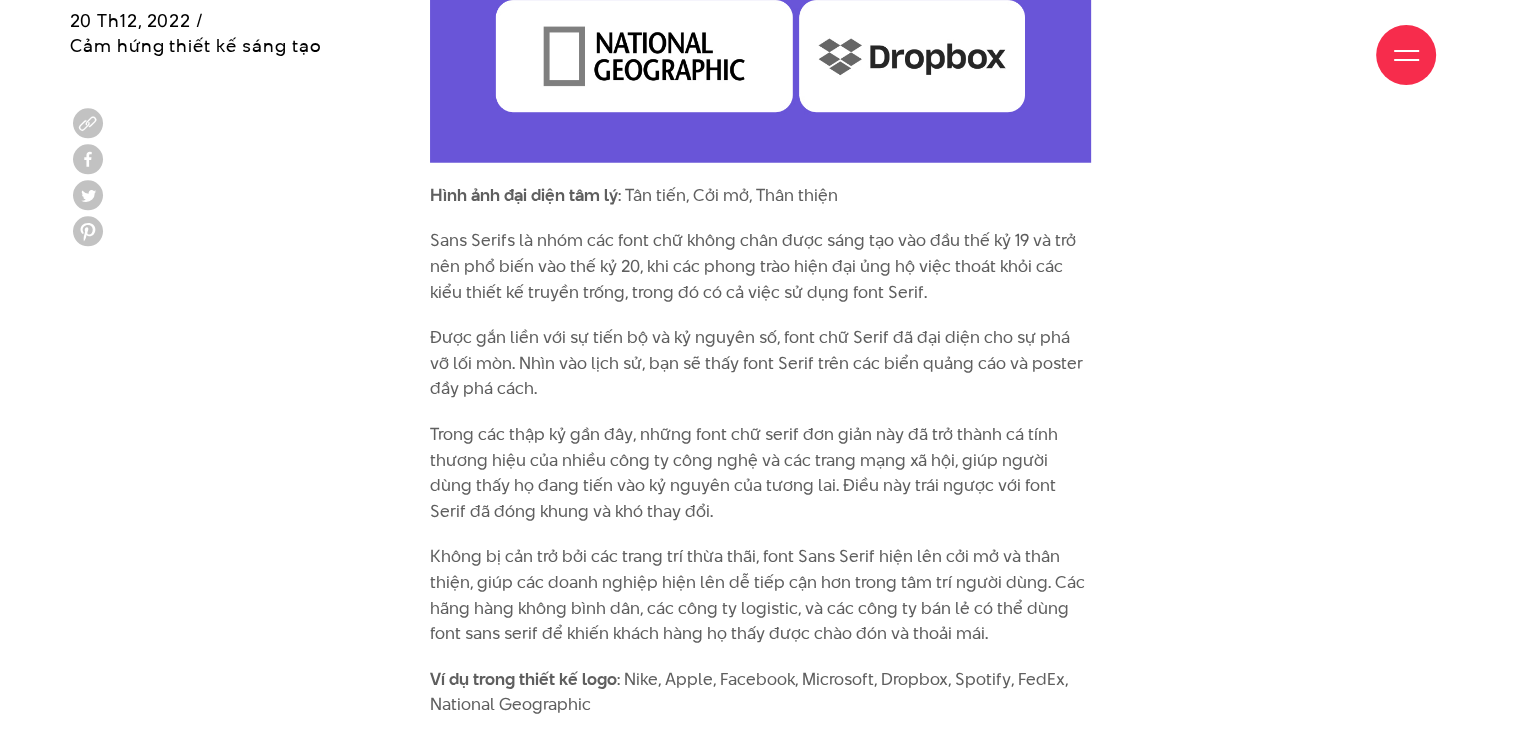 scroll, scrollTop: 5460, scrollLeft: 0, axis: vertical 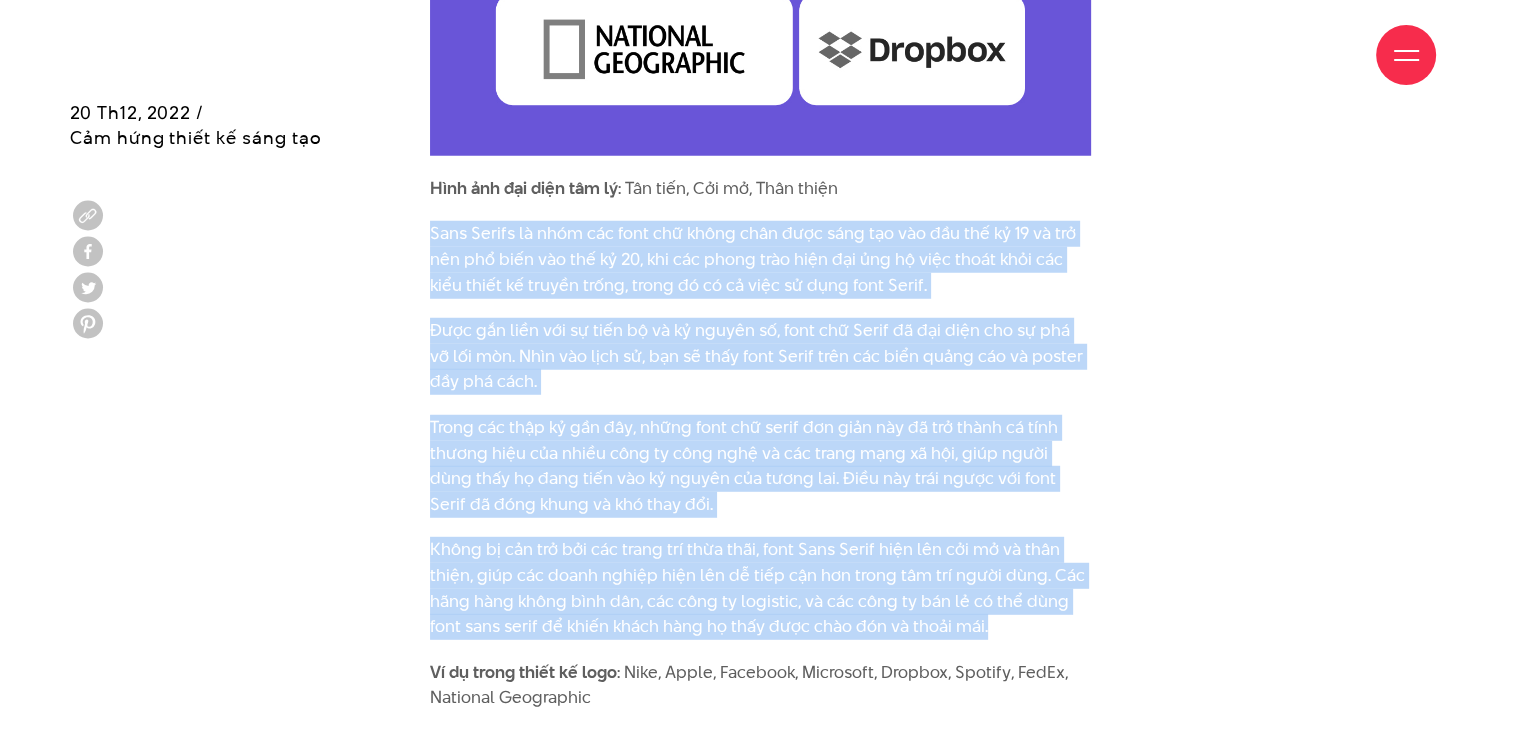 drag, startPoint x: 432, startPoint y: 154, endPoint x: 1000, endPoint y: 553, distance: 694.13617 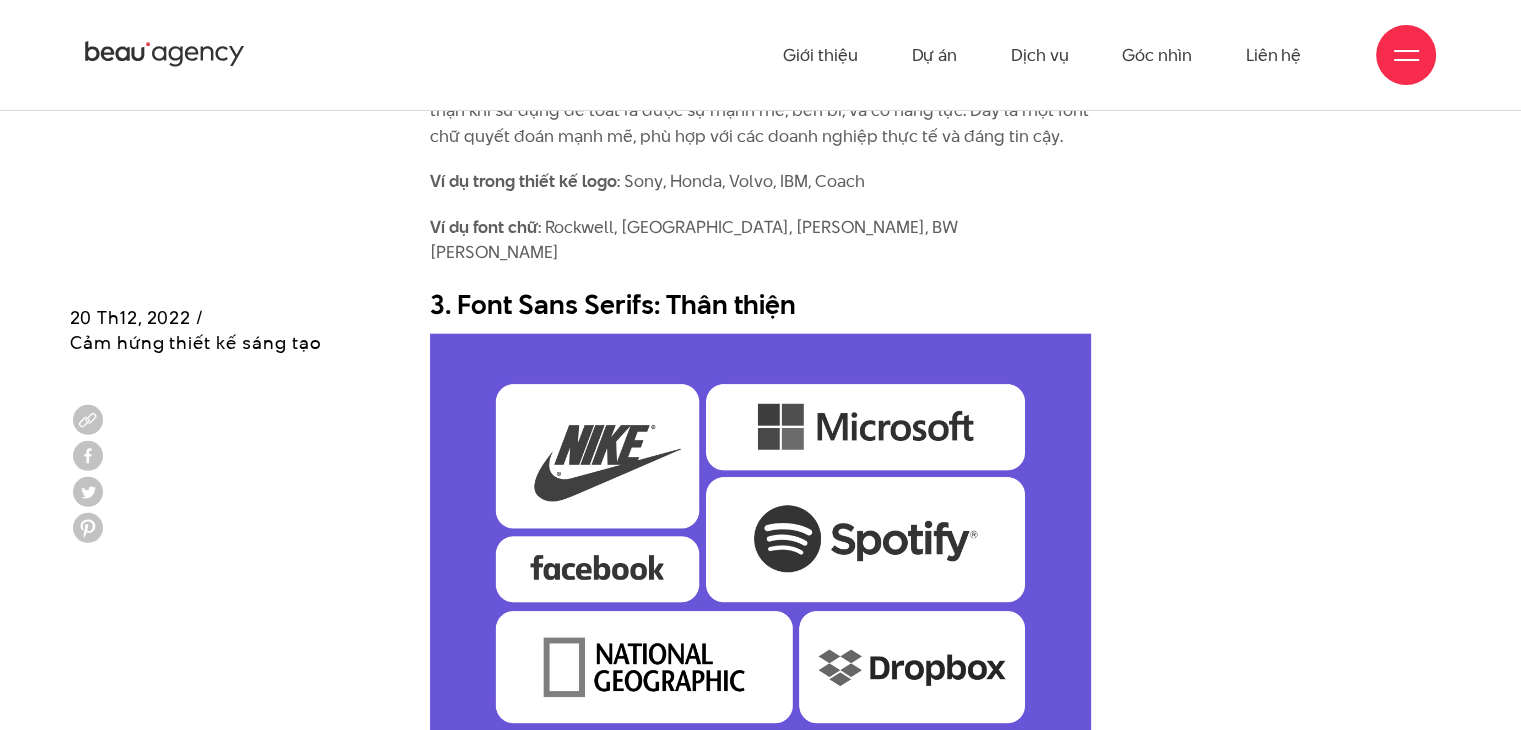 scroll, scrollTop: 4760, scrollLeft: 0, axis: vertical 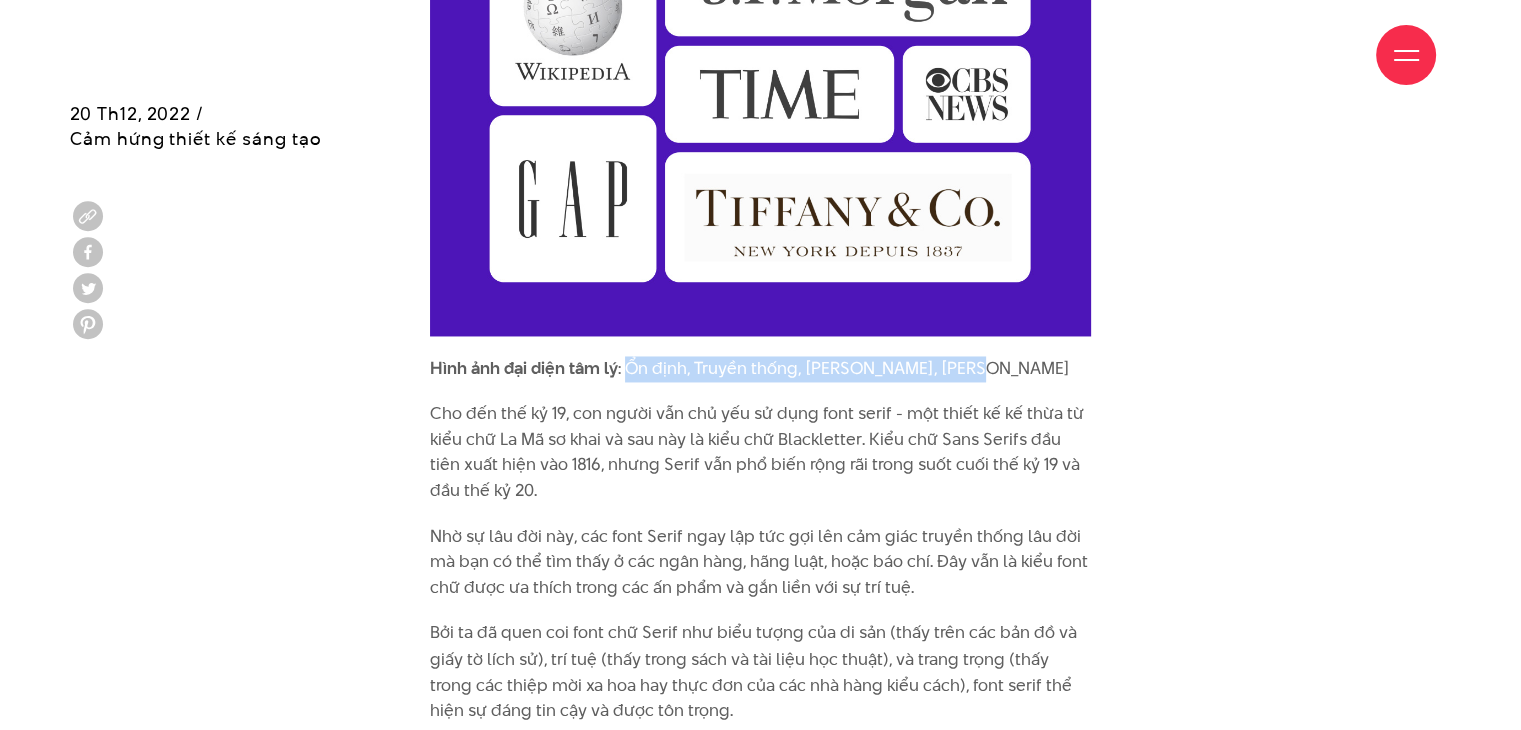 drag, startPoint x: 629, startPoint y: 341, endPoint x: 947, endPoint y: 342, distance: 318.0016 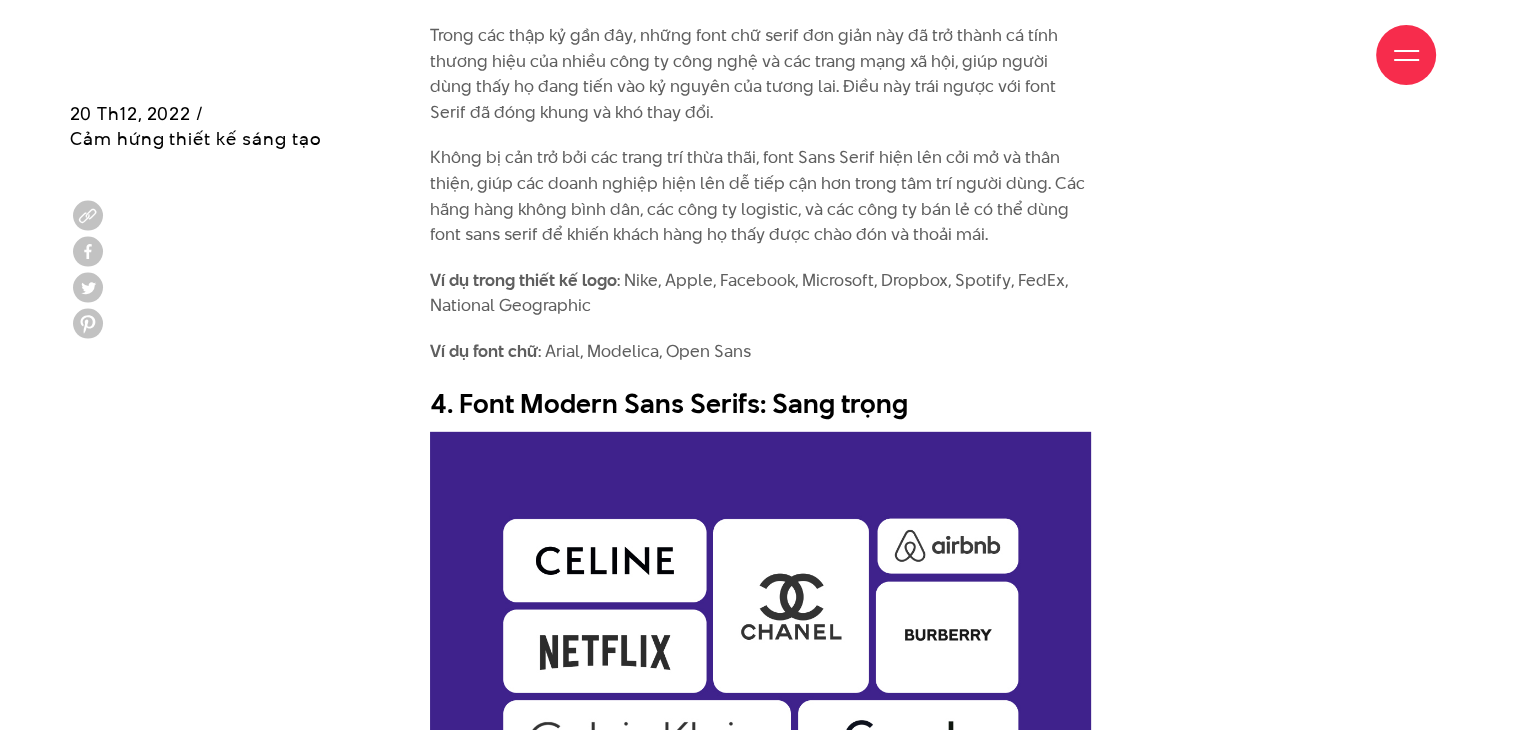 scroll, scrollTop: 5860, scrollLeft: 0, axis: vertical 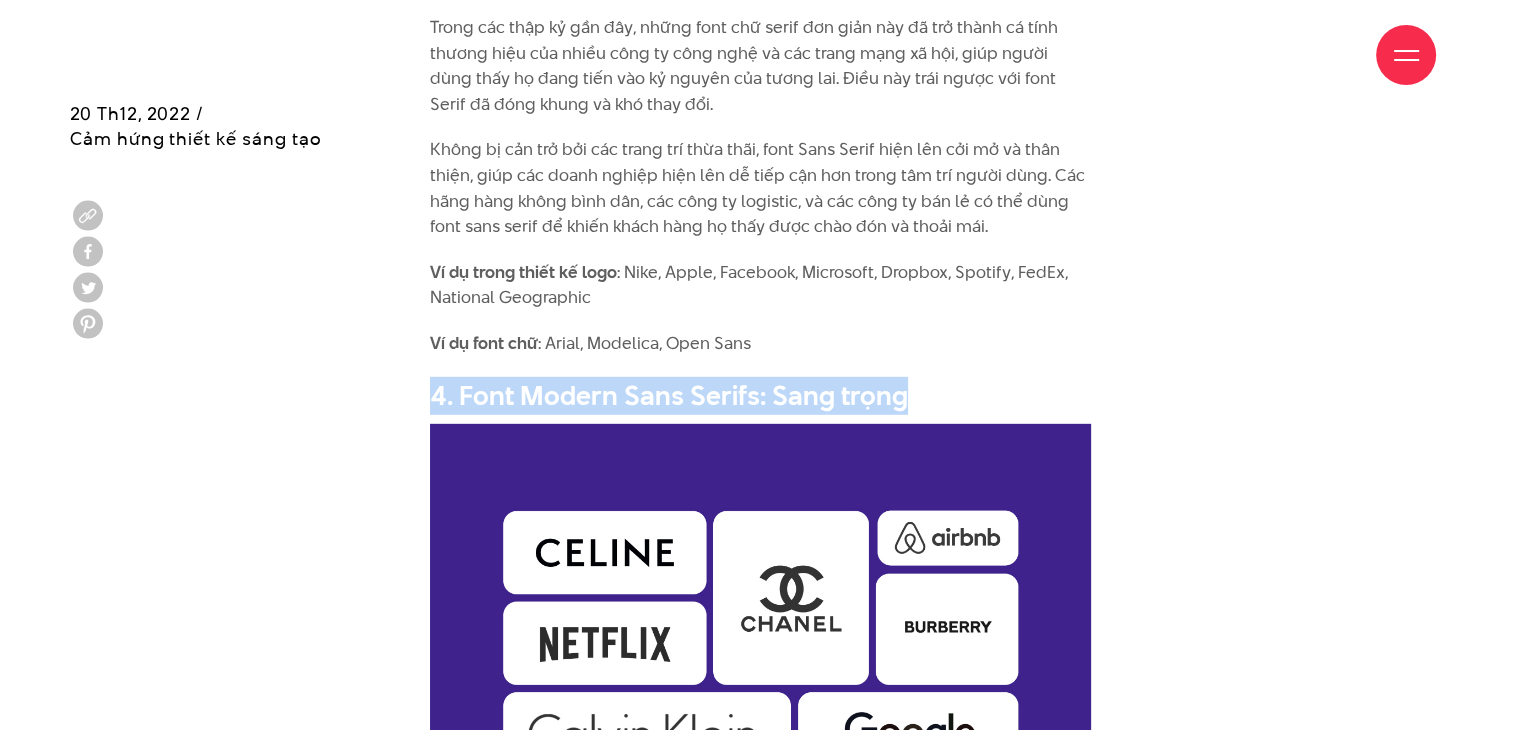 drag, startPoint x: 431, startPoint y: 317, endPoint x: 905, endPoint y: 309, distance: 474.0675 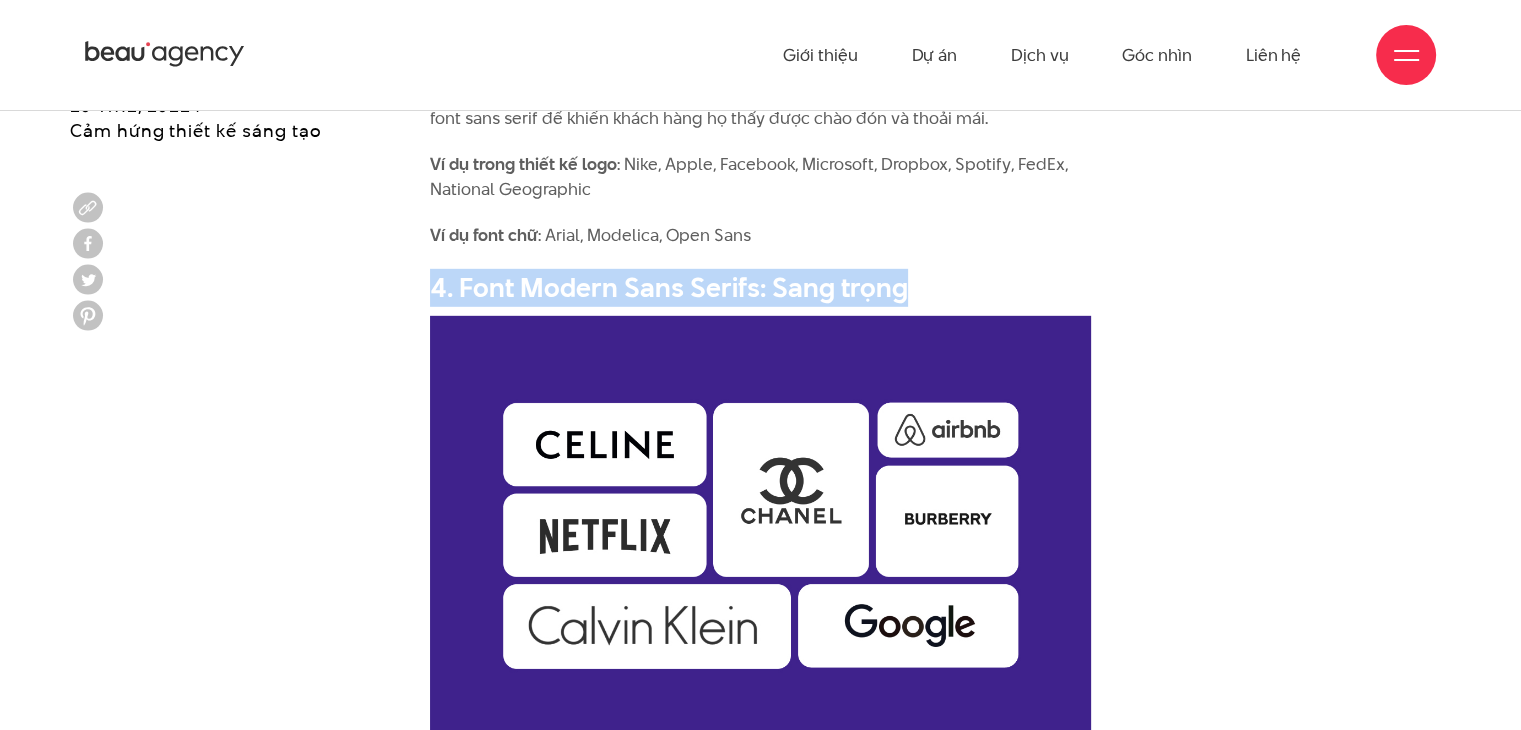 scroll, scrollTop: 5960, scrollLeft: 0, axis: vertical 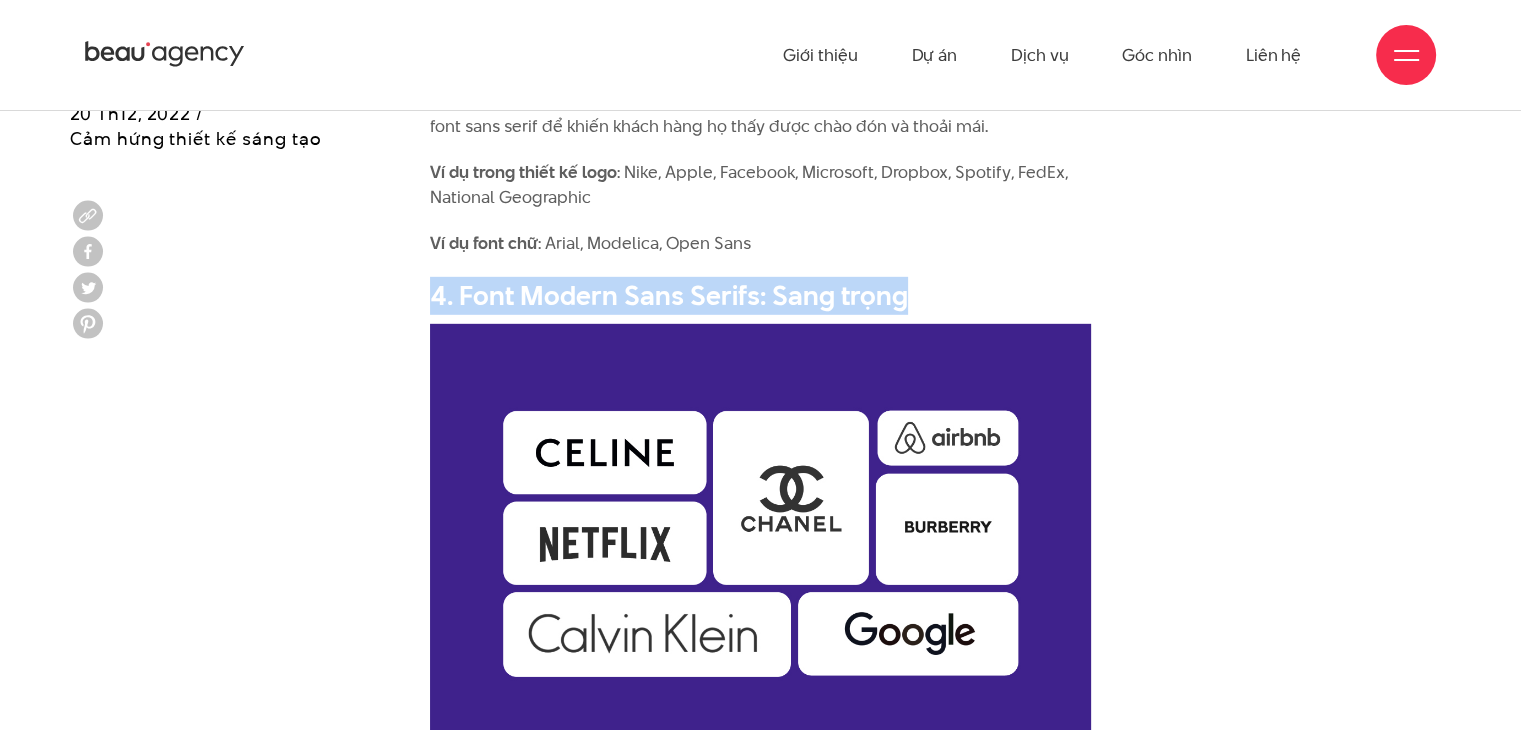 copy on "4. Font Modern Sans Serifs: Sang trọng" 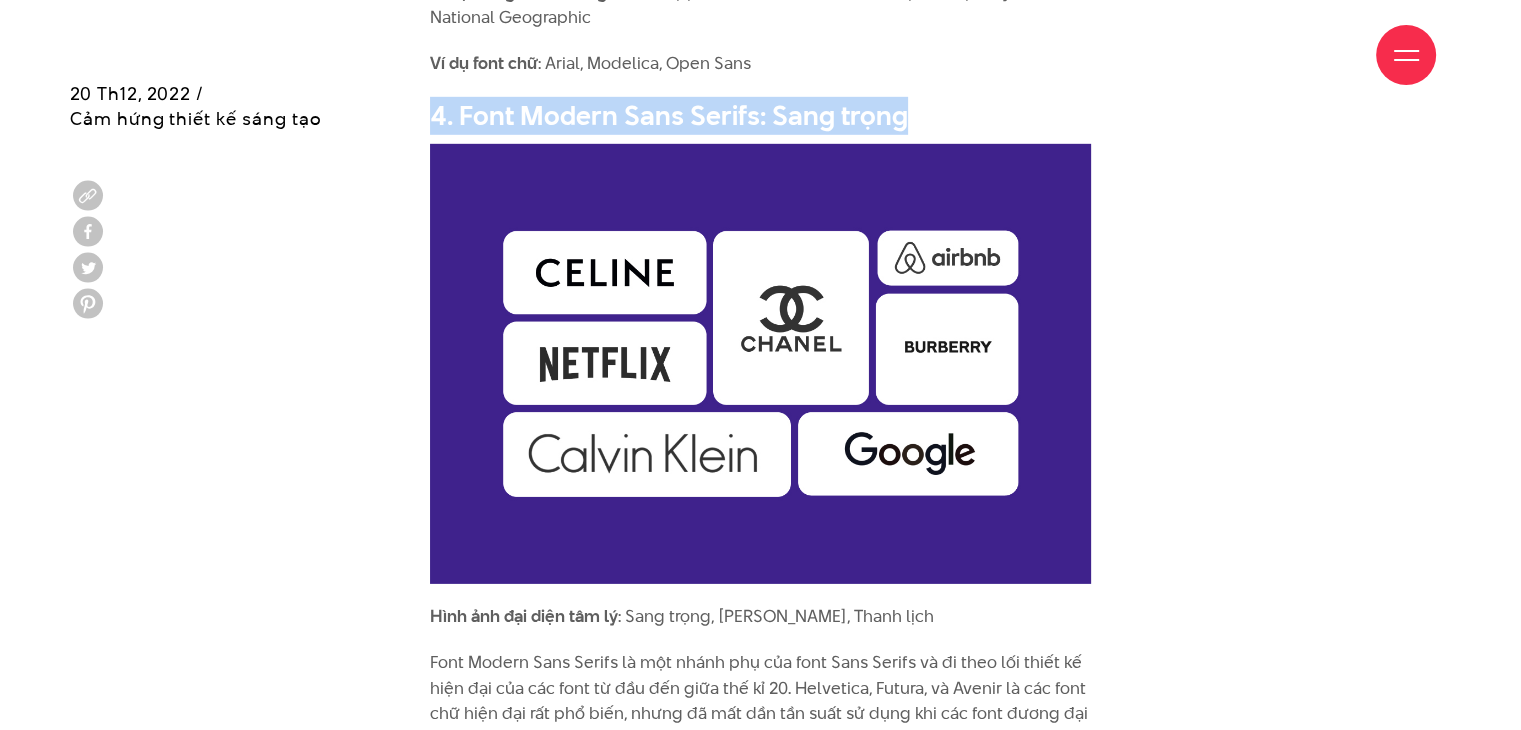scroll, scrollTop: 6160, scrollLeft: 0, axis: vertical 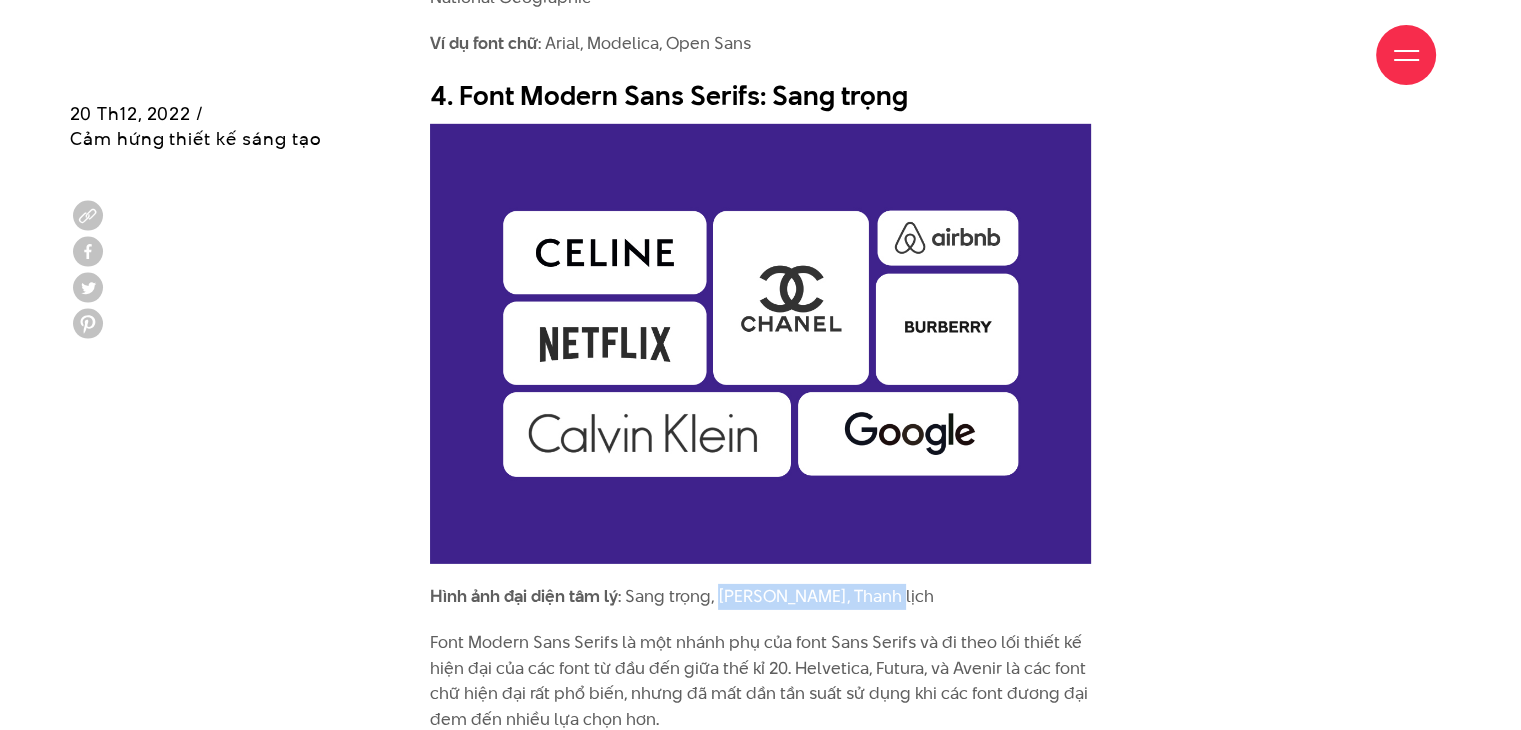 drag, startPoint x: 717, startPoint y: 519, endPoint x: 870, endPoint y: 519, distance: 153 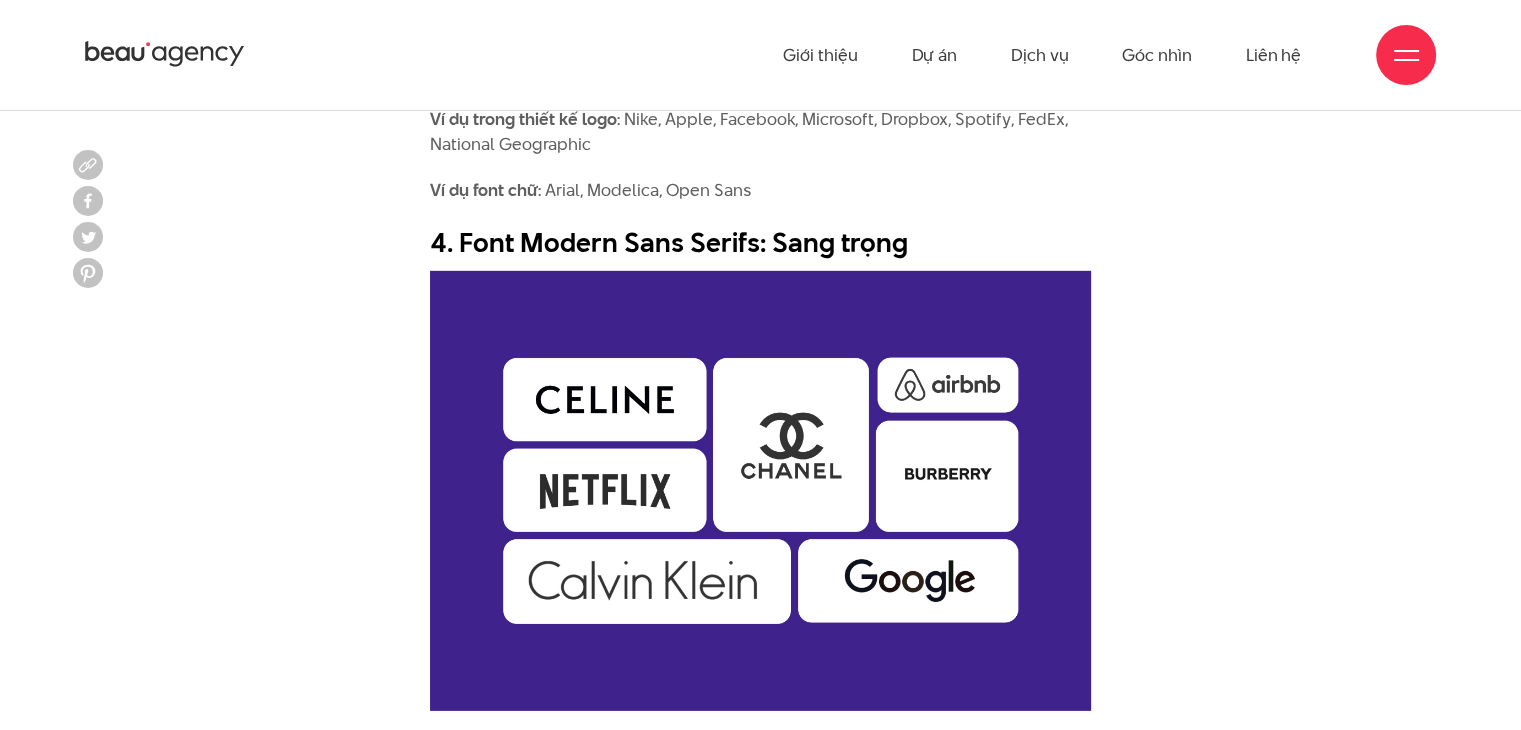 scroll, scrollTop: 5960, scrollLeft: 0, axis: vertical 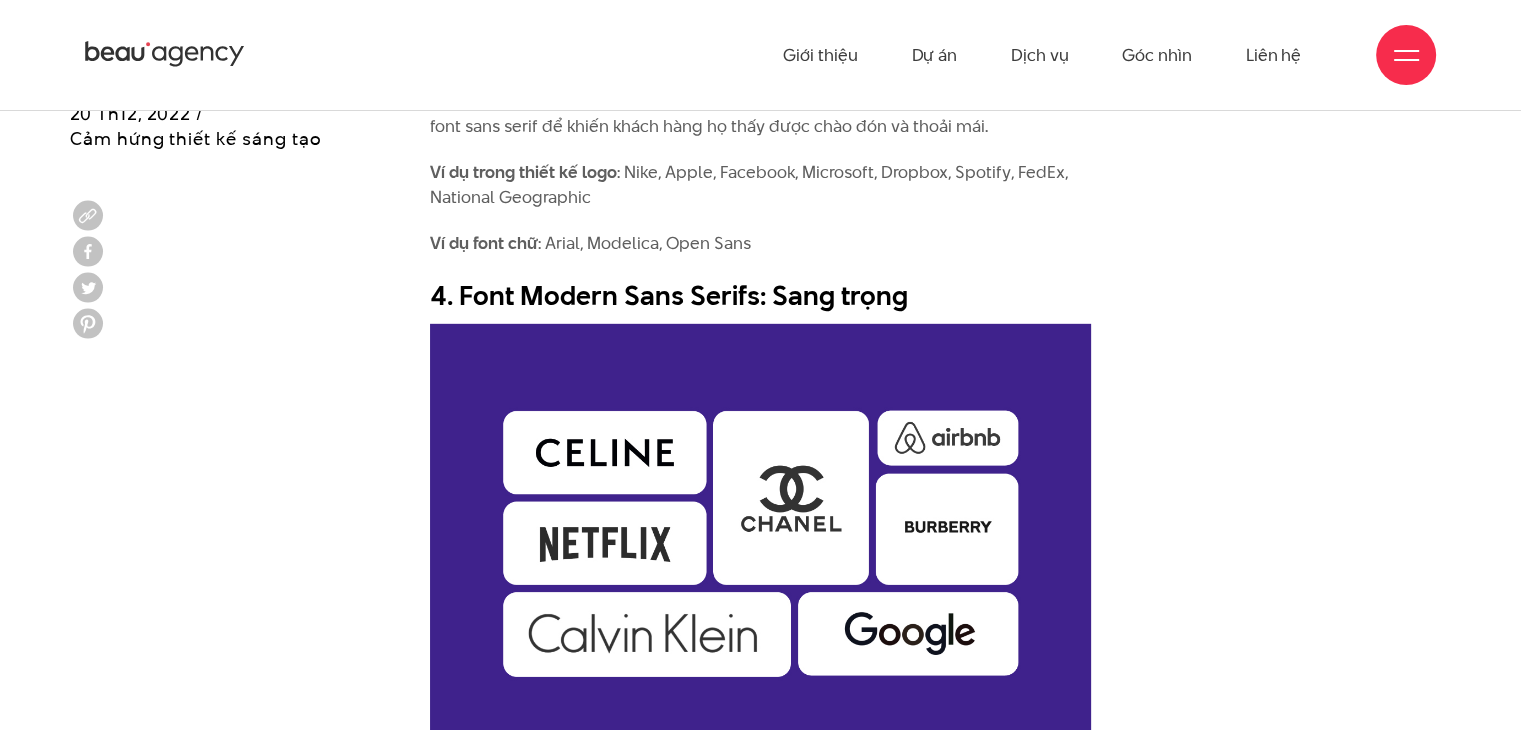 click on "4. Font Modern Sans Serifs: Sang trọng" at bounding box center (760, 296) 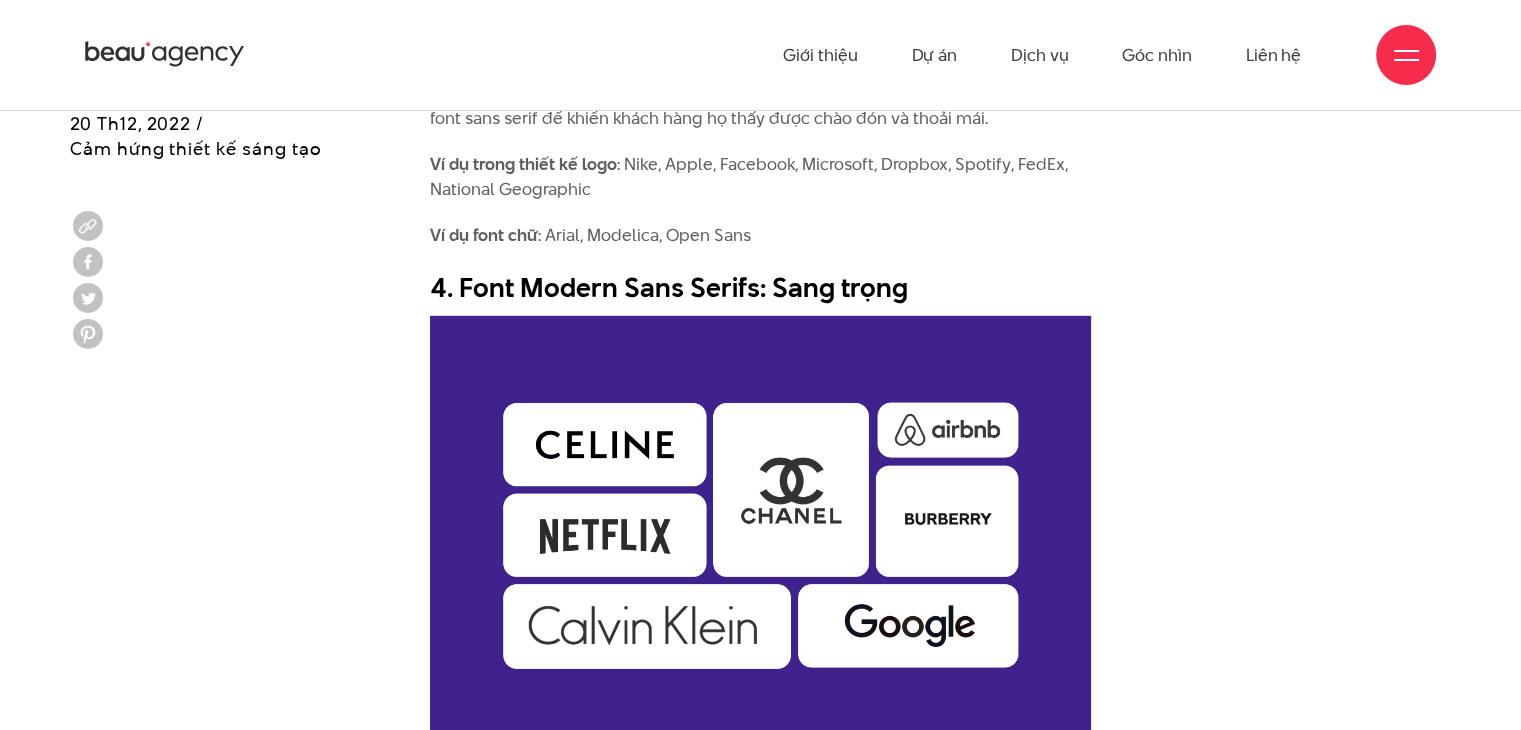 scroll, scrollTop: 5960, scrollLeft: 0, axis: vertical 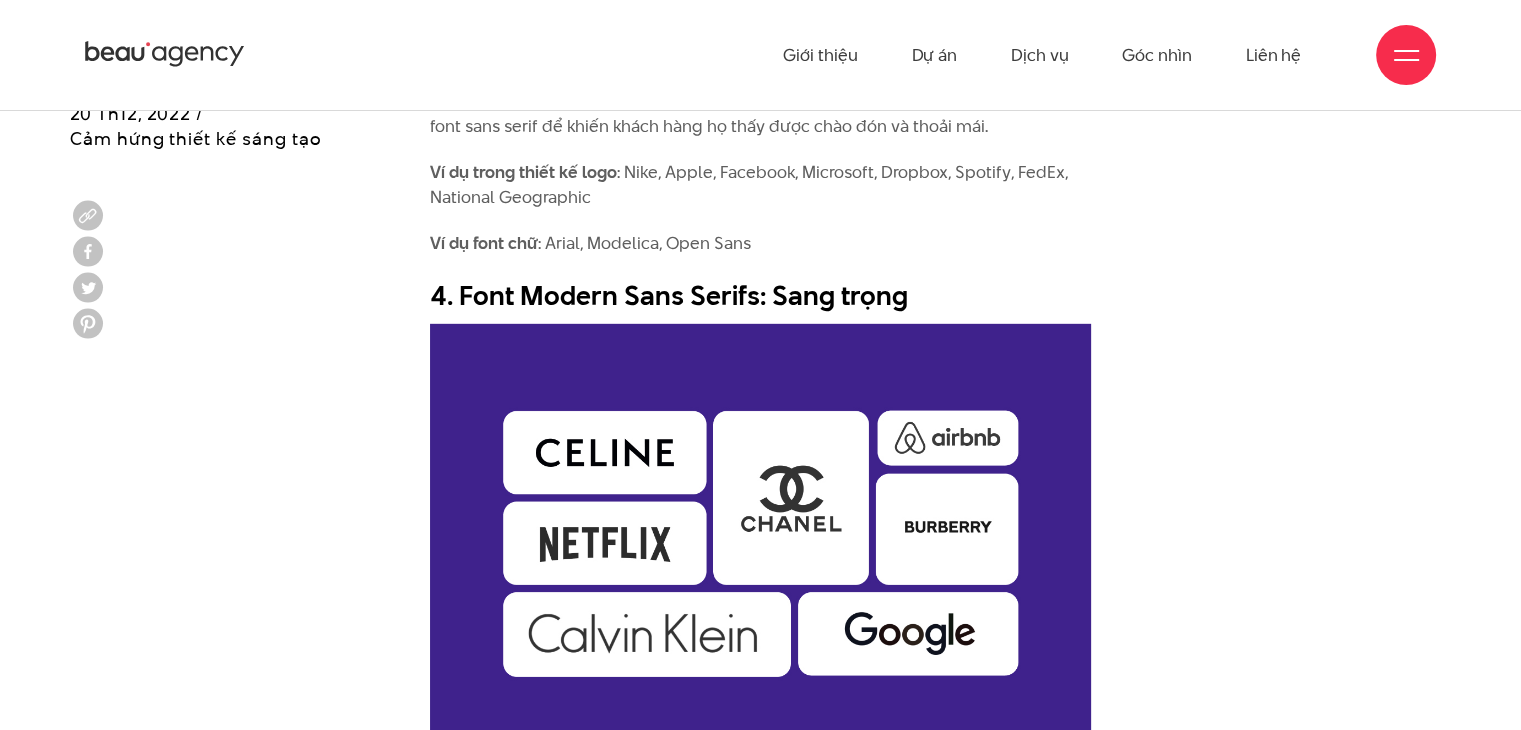 click on "4. Font Modern Sans Serifs: Sang trọng" at bounding box center [760, 296] 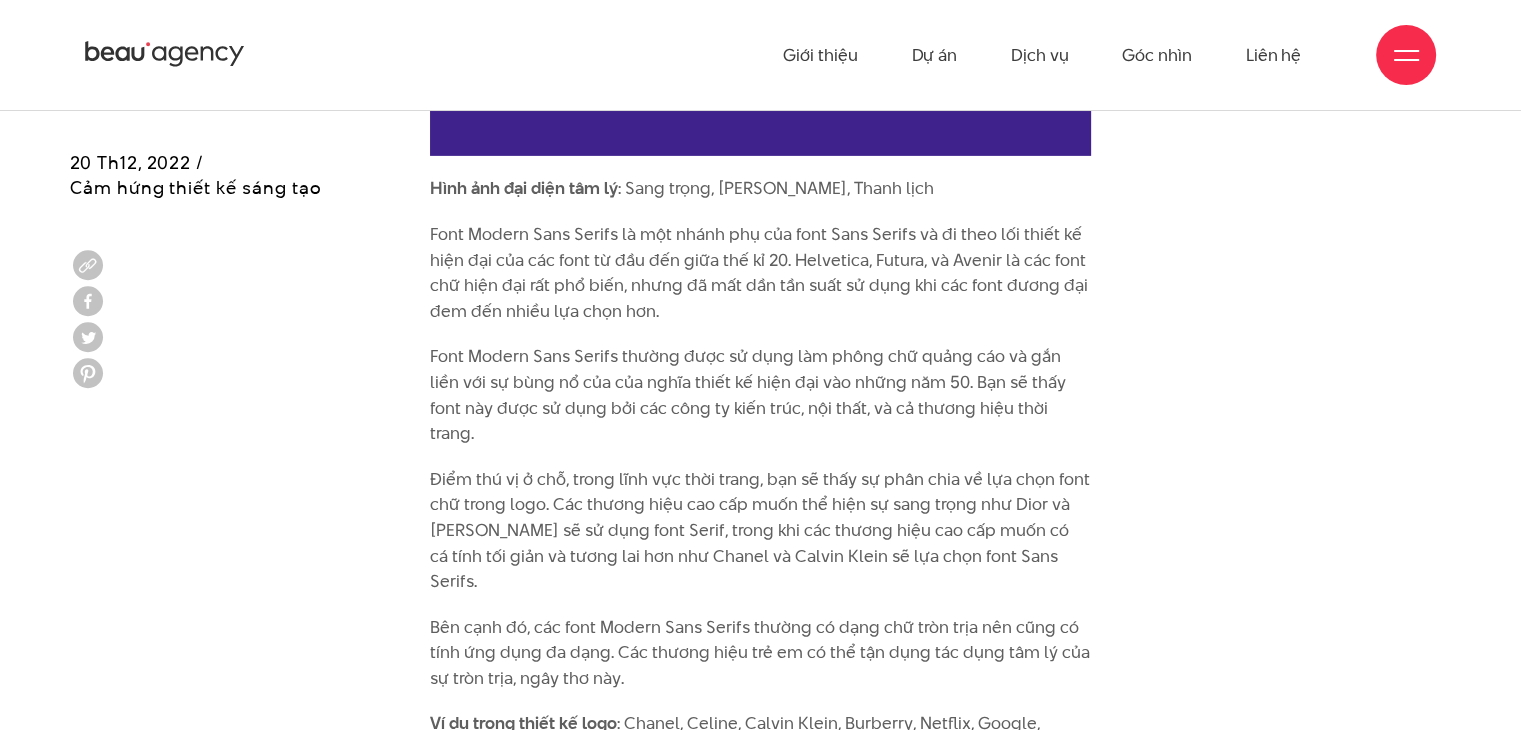 scroll, scrollTop: 6560, scrollLeft: 0, axis: vertical 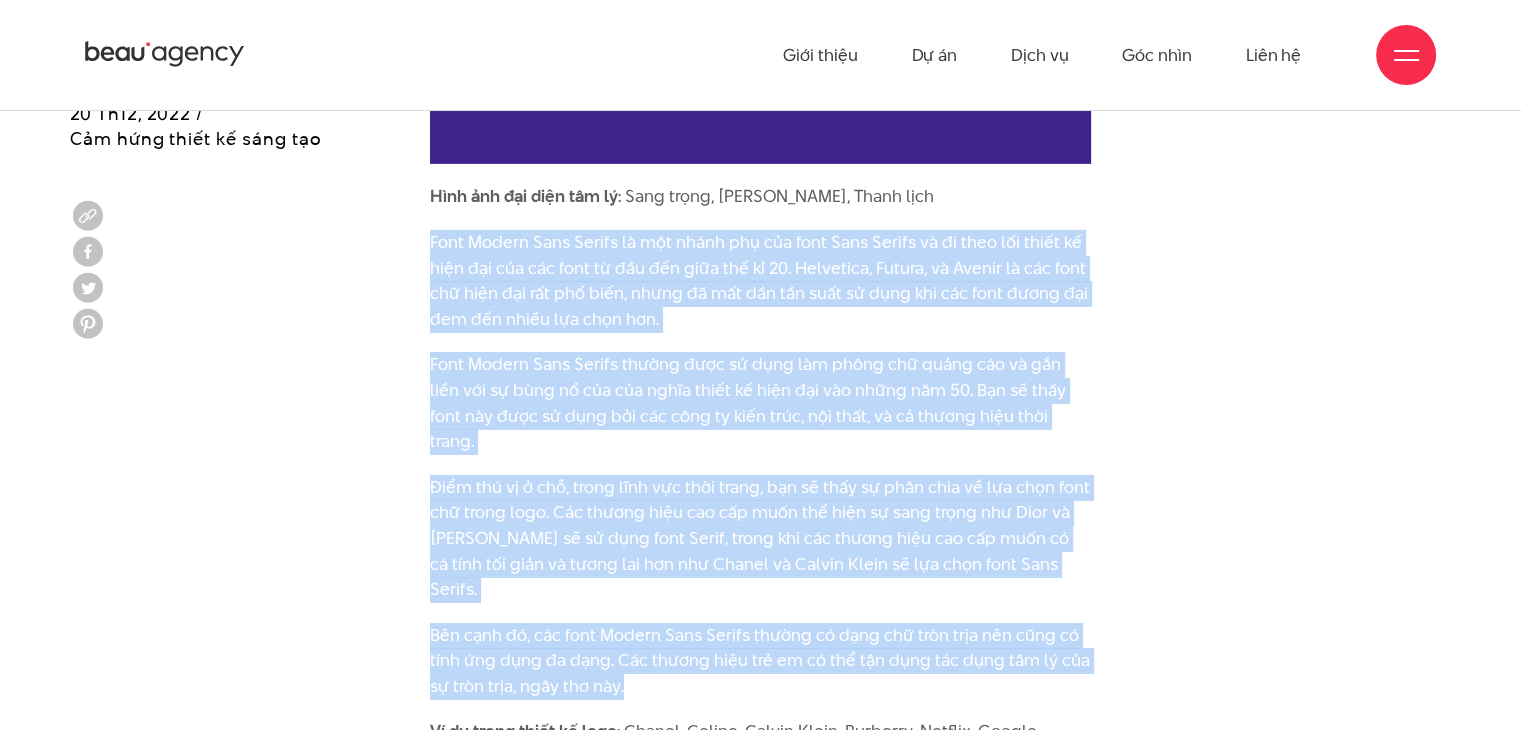drag, startPoint x: 431, startPoint y: 162, endPoint x: 666, endPoint y: 557, distance: 459.61942 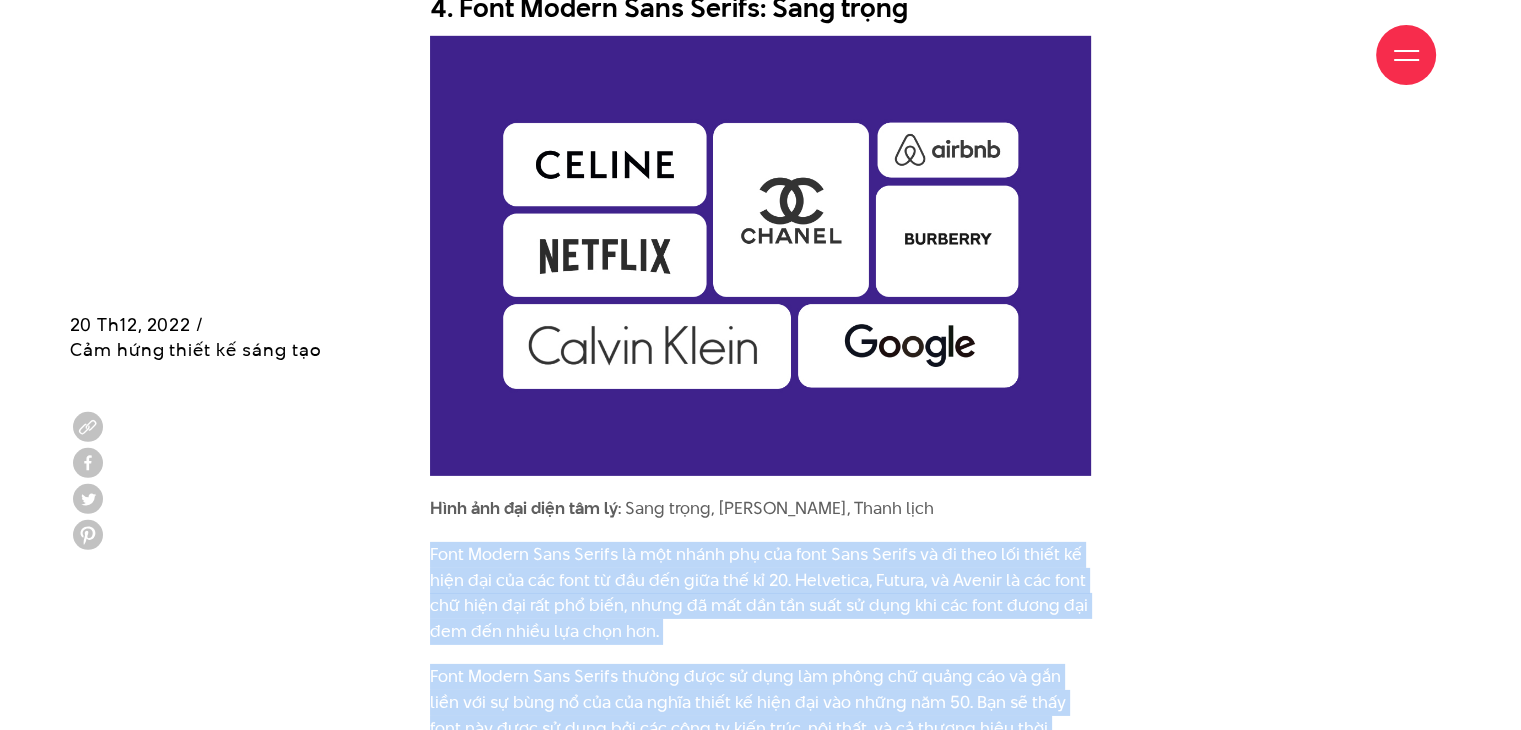 scroll, scrollTop: 6160, scrollLeft: 0, axis: vertical 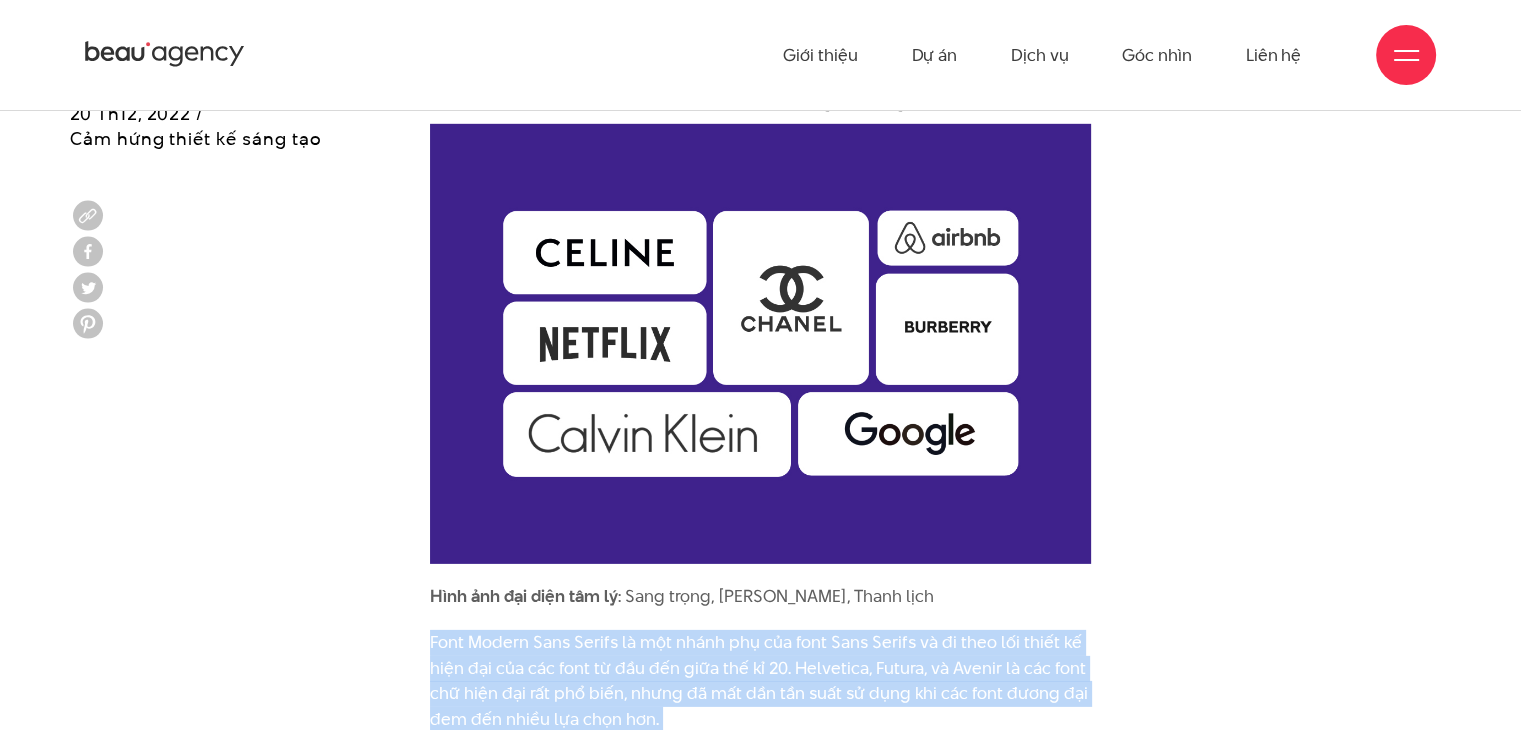 click at bounding box center [760, 344] 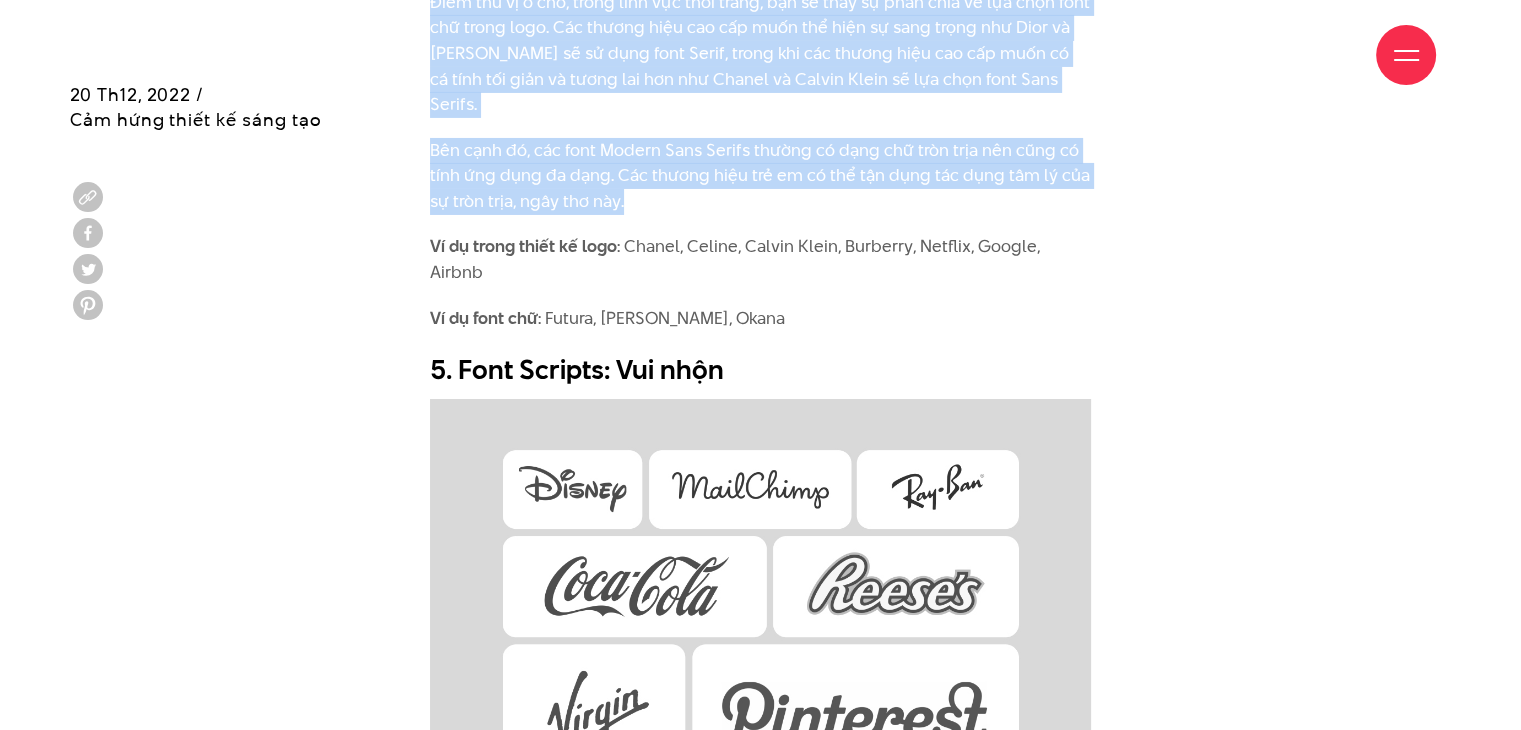 scroll, scrollTop: 7060, scrollLeft: 0, axis: vertical 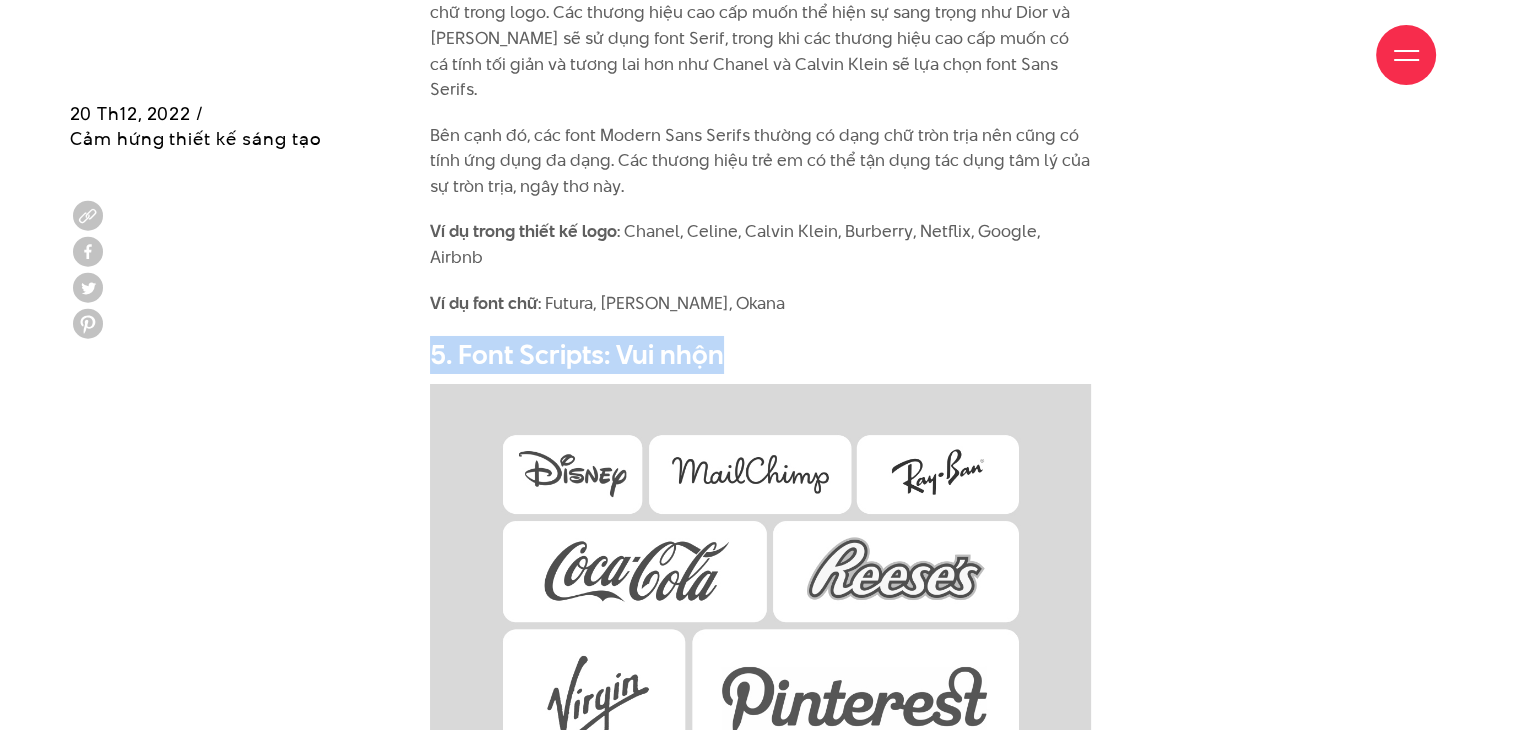drag, startPoint x: 431, startPoint y: 195, endPoint x: 730, endPoint y: 190, distance: 299.0418 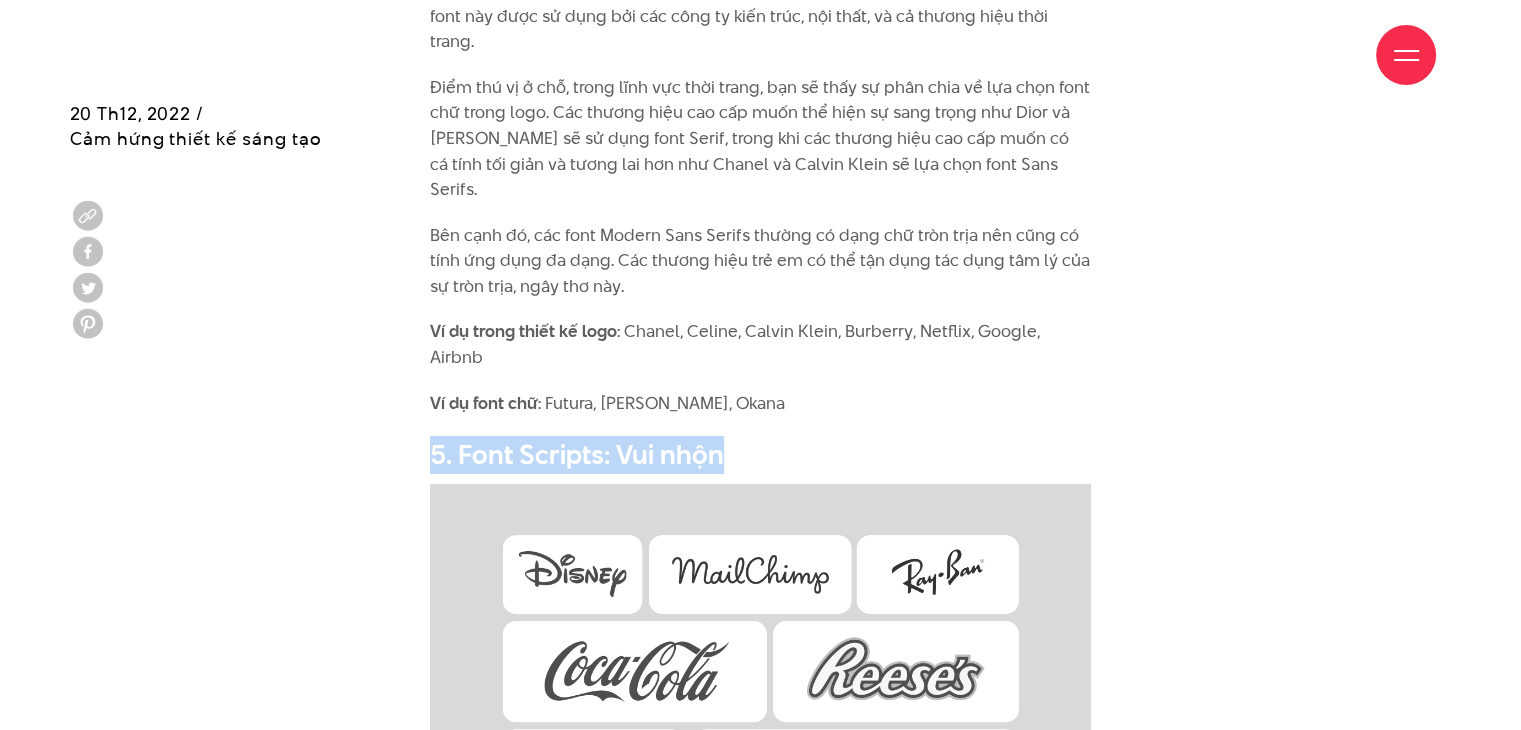 scroll, scrollTop: 6960, scrollLeft: 0, axis: vertical 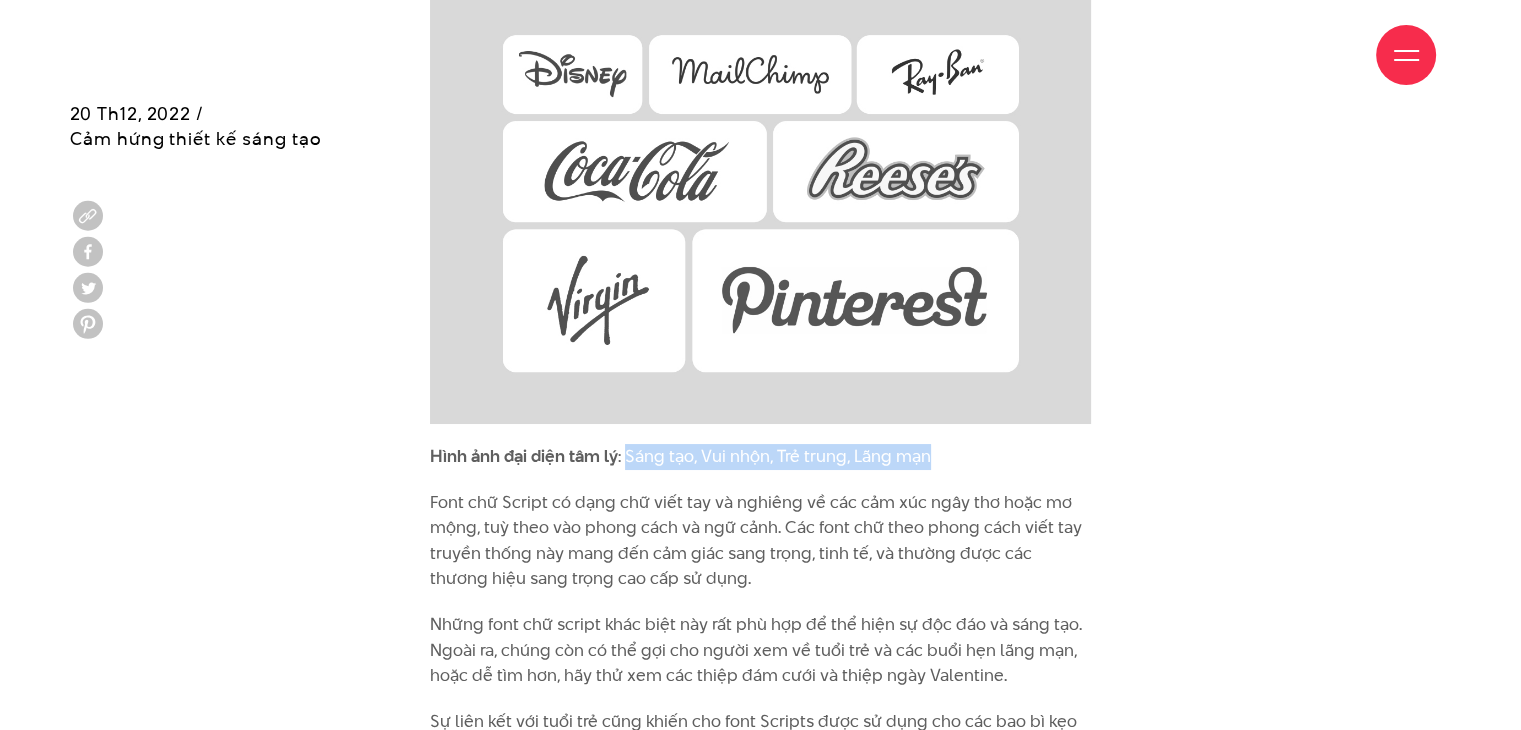 drag, startPoint x: 628, startPoint y: 299, endPoint x: 936, endPoint y: 299, distance: 308 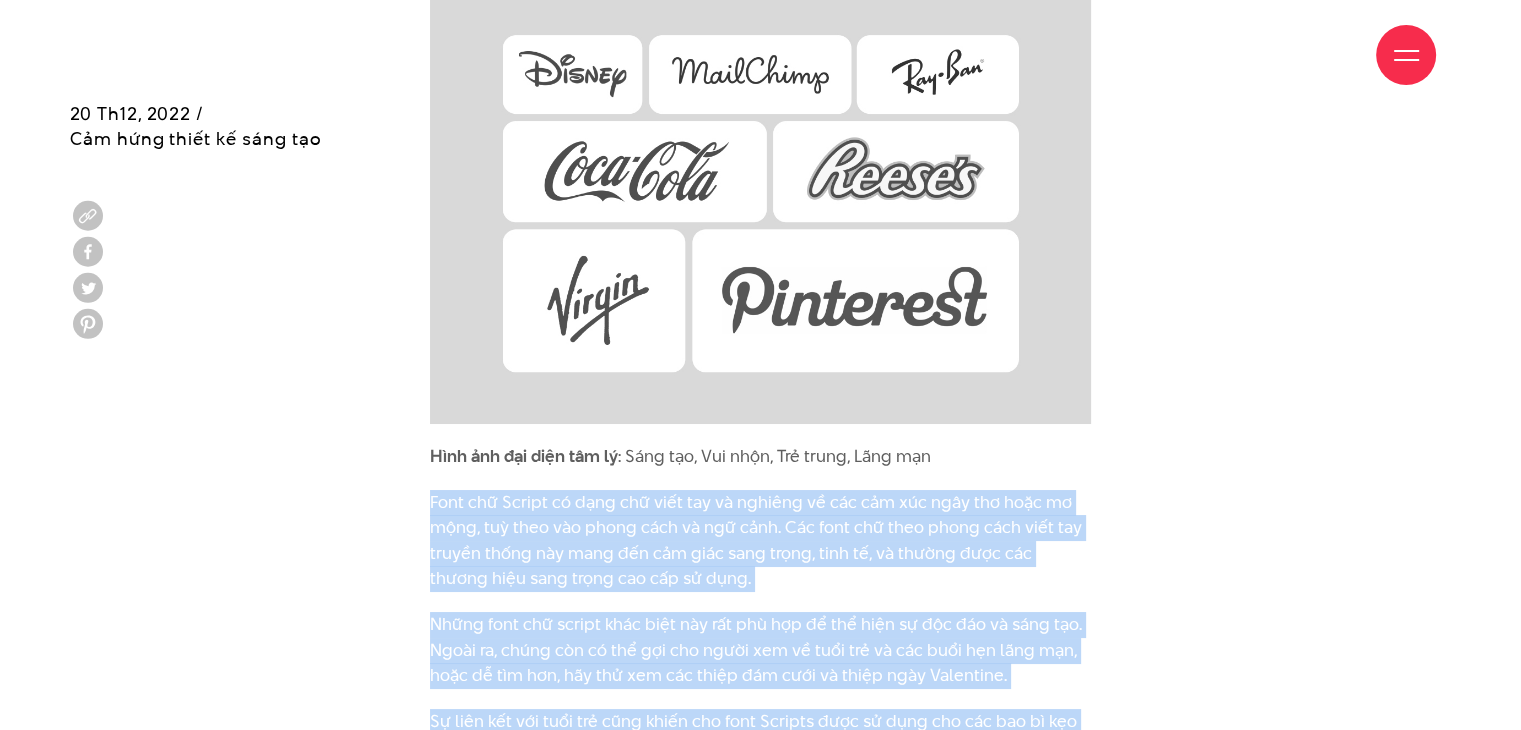 drag, startPoint x: 430, startPoint y: 348, endPoint x: 636, endPoint y: 591, distance: 318.5671 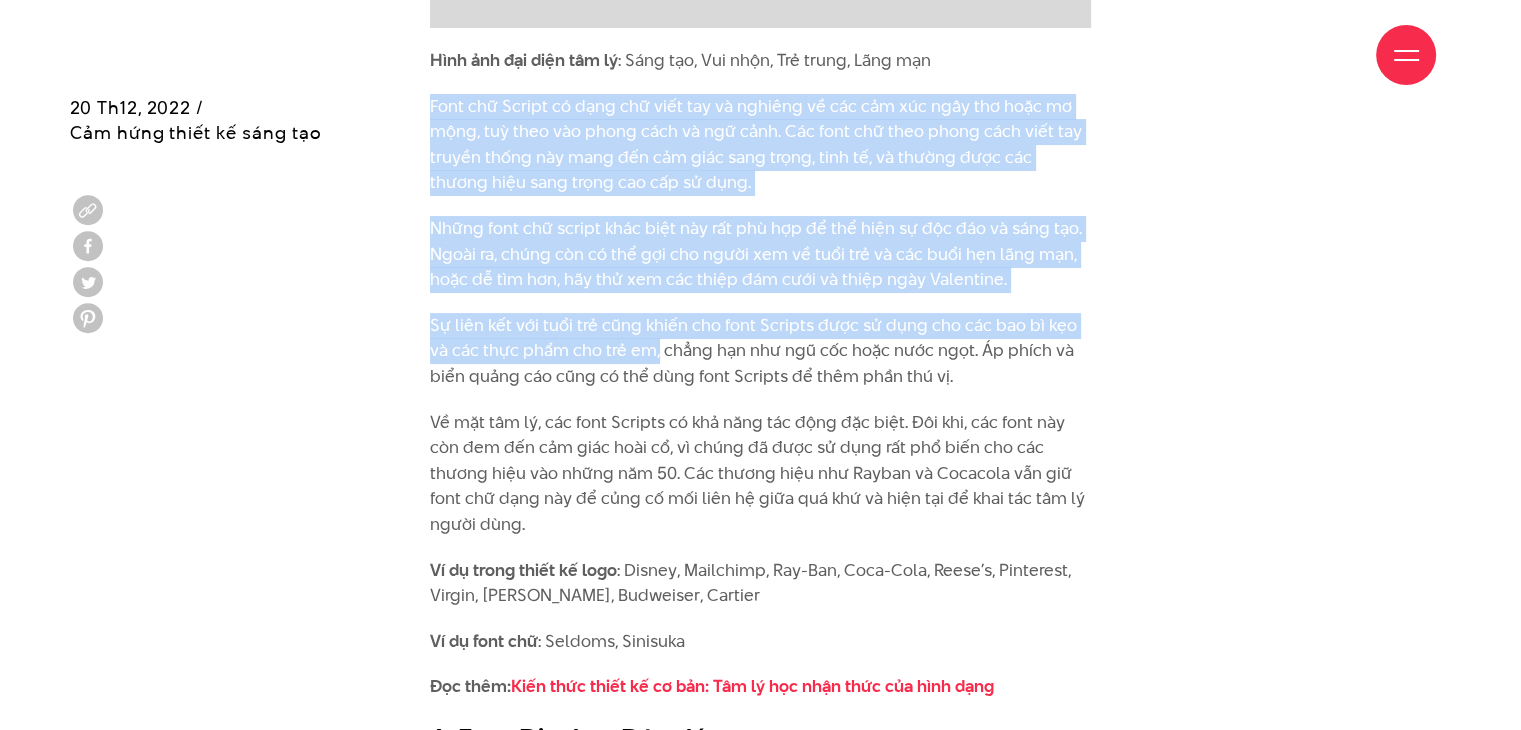 scroll, scrollTop: 7860, scrollLeft: 0, axis: vertical 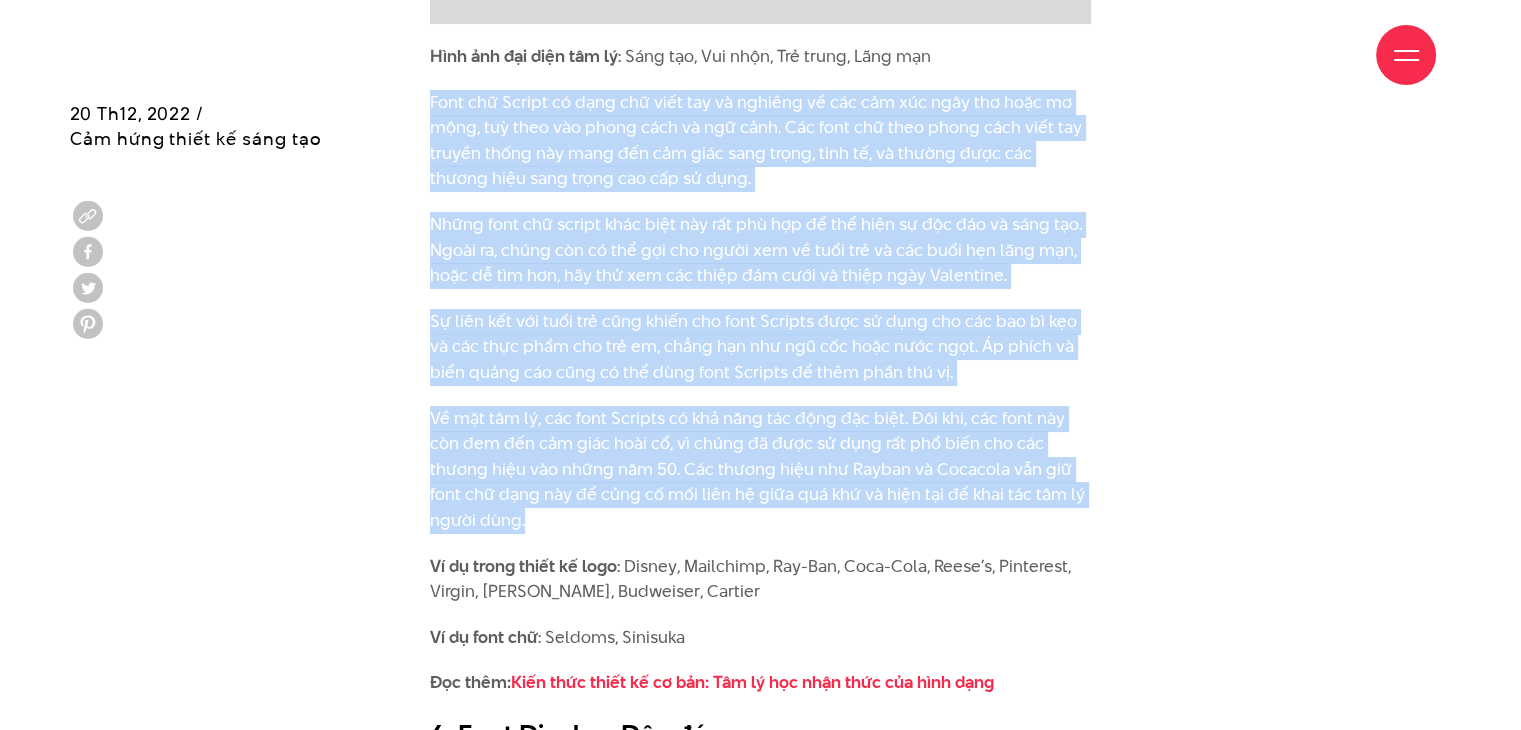 click on "Về mặt tâm lý, các font Scripts có khả năng tác động đặc biệt. Đôi khi, các font này còn đem đến cảm giác hoài cổ, vì chúng đã được sử dụng rất phổ biến cho các thương hiệu vào những năm 50. Các thương hiệu như Rayban và Cocacola vẫn giữ font chữ dạng này để củng cố mối liên hệ giữa quá khứ và hiện tại để khai tác tâm lý người dùng." at bounding box center [760, 470] 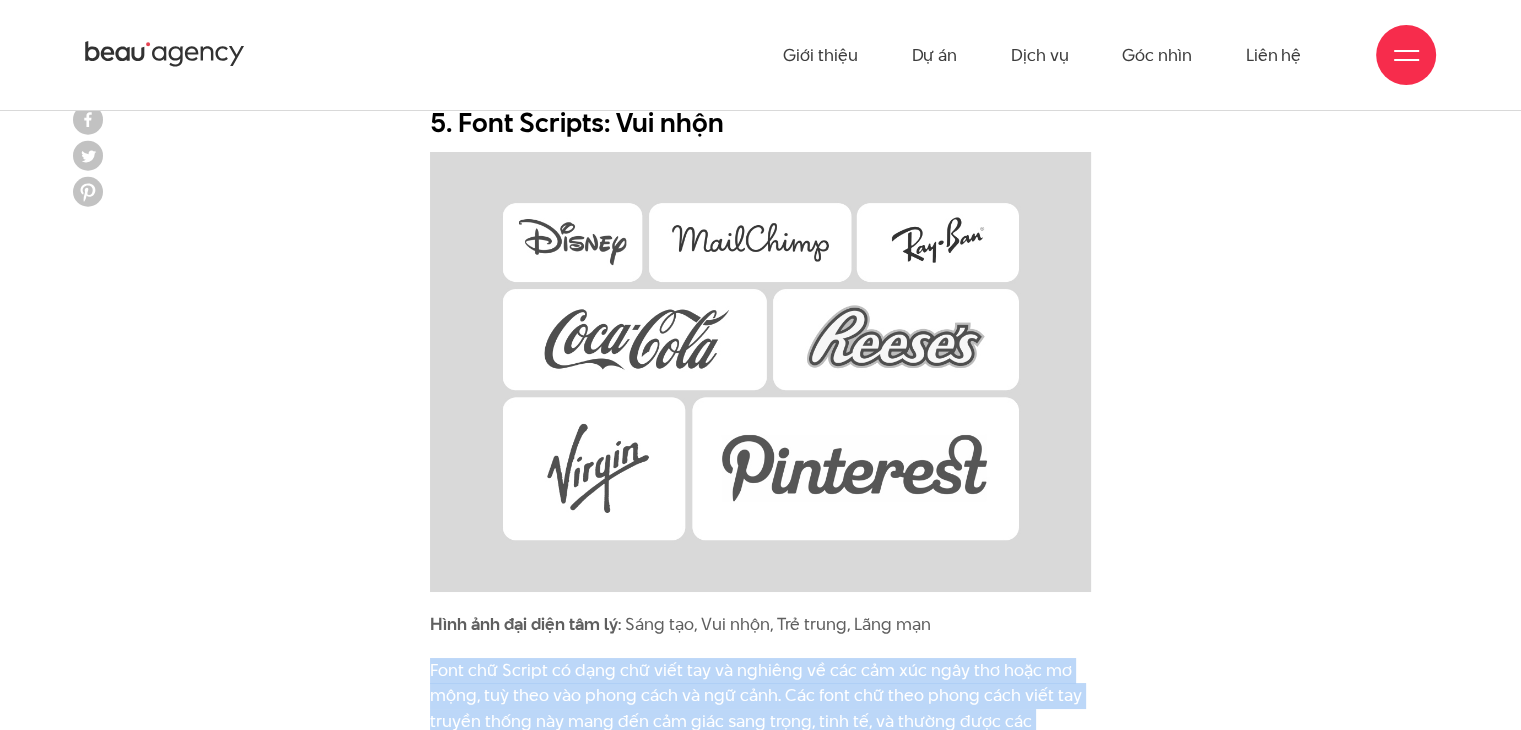 scroll, scrollTop: 7160, scrollLeft: 0, axis: vertical 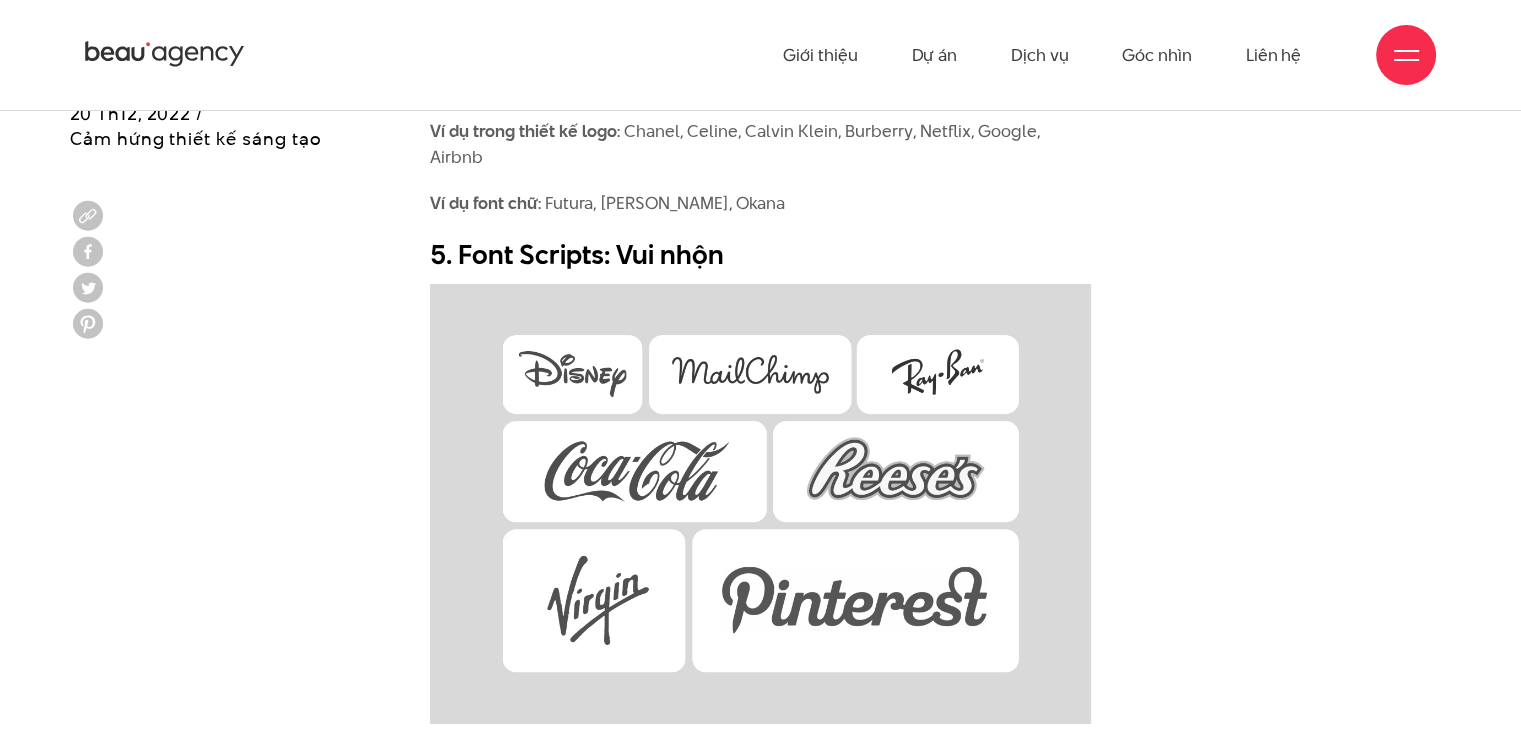 click at bounding box center (760, 504) 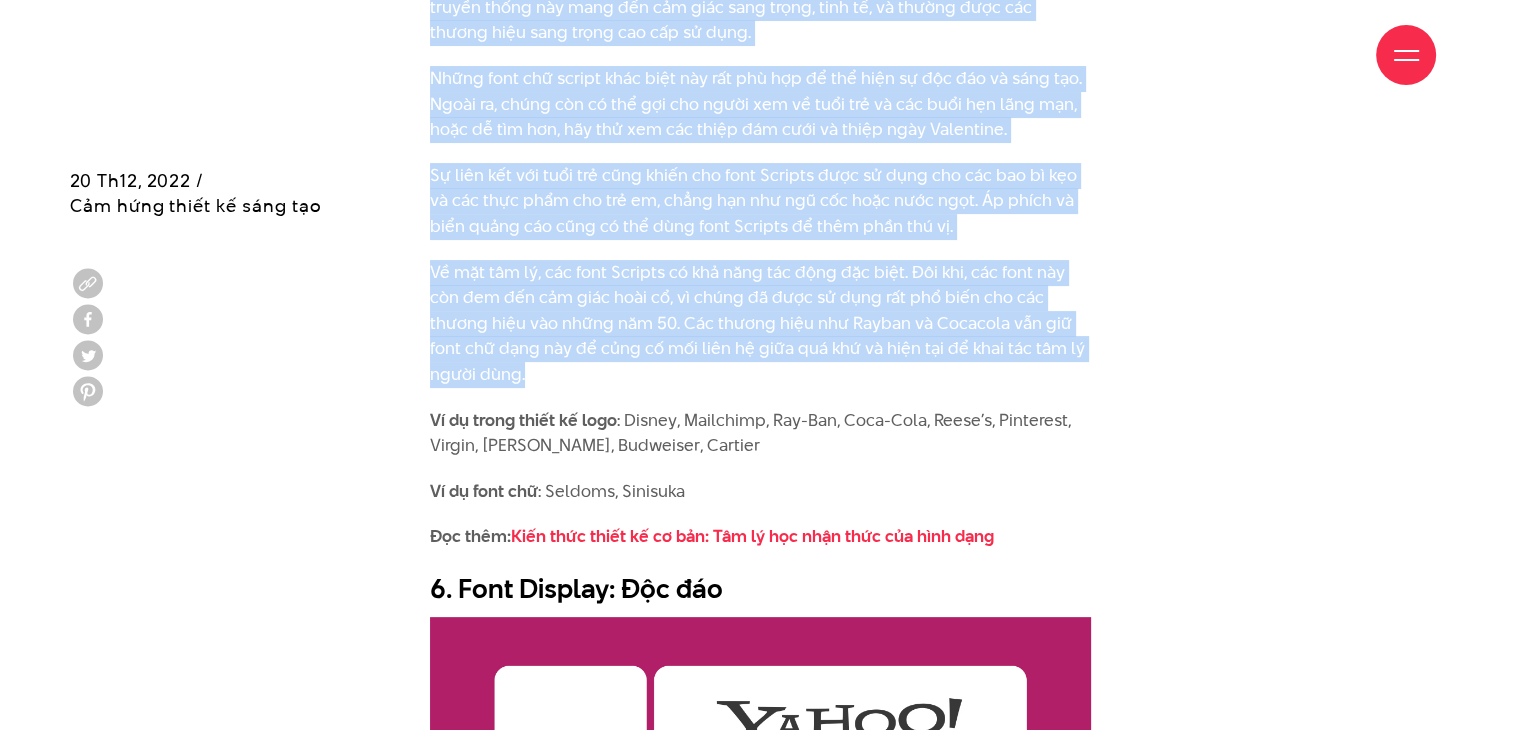 scroll, scrollTop: 8160, scrollLeft: 0, axis: vertical 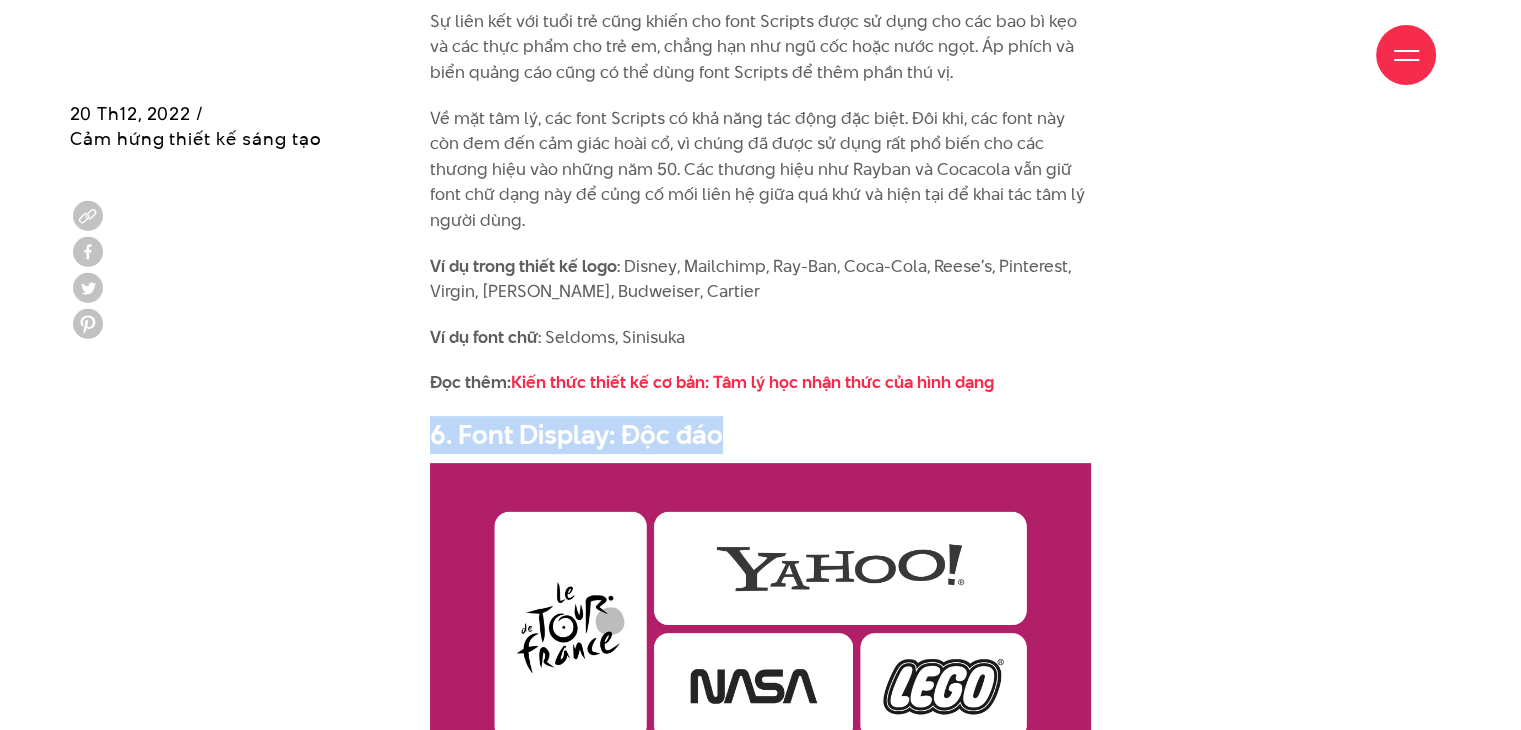 drag, startPoint x: 436, startPoint y: 282, endPoint x: 718, endPoint y: 283, distance: 282.00177 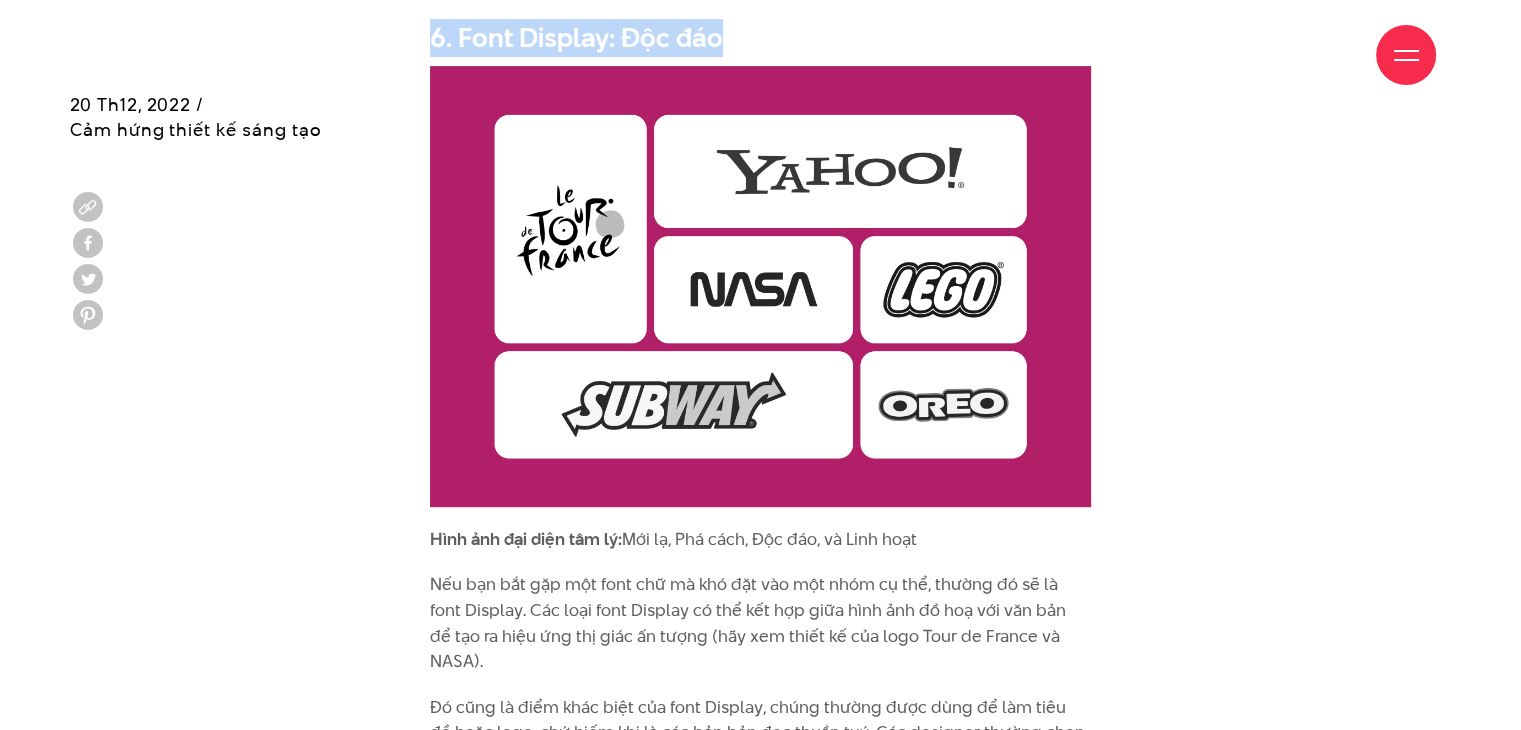 scroll, scrollTop: 8560, scrollLeft: 0, axis: vertical 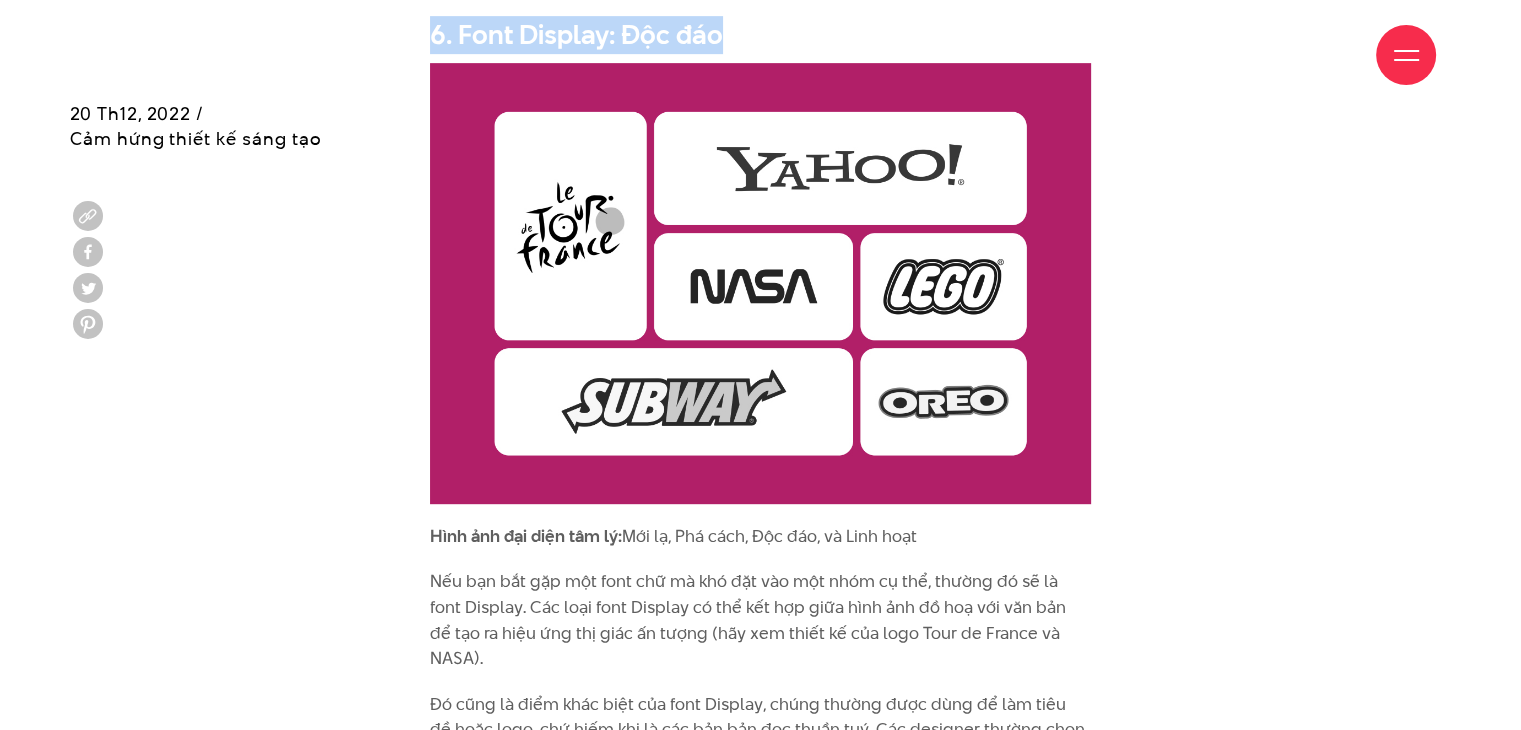 drag, startPoint x: 627, startPoint y: 379, endPoint x: 934, endPoint y: 381, distance: 307.0065 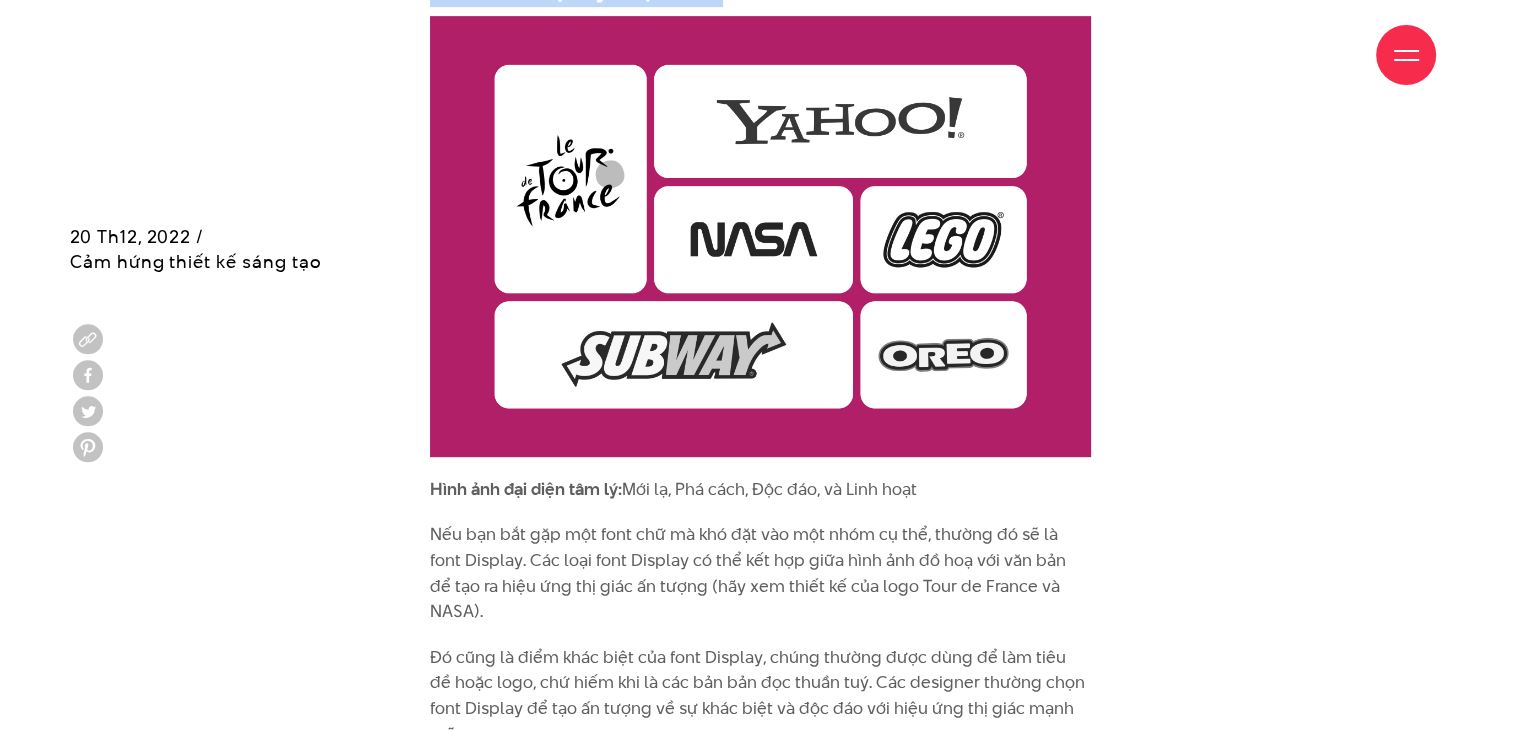 scroll, scrollTop: 8760, scrollLeft: 0, axis: vertical 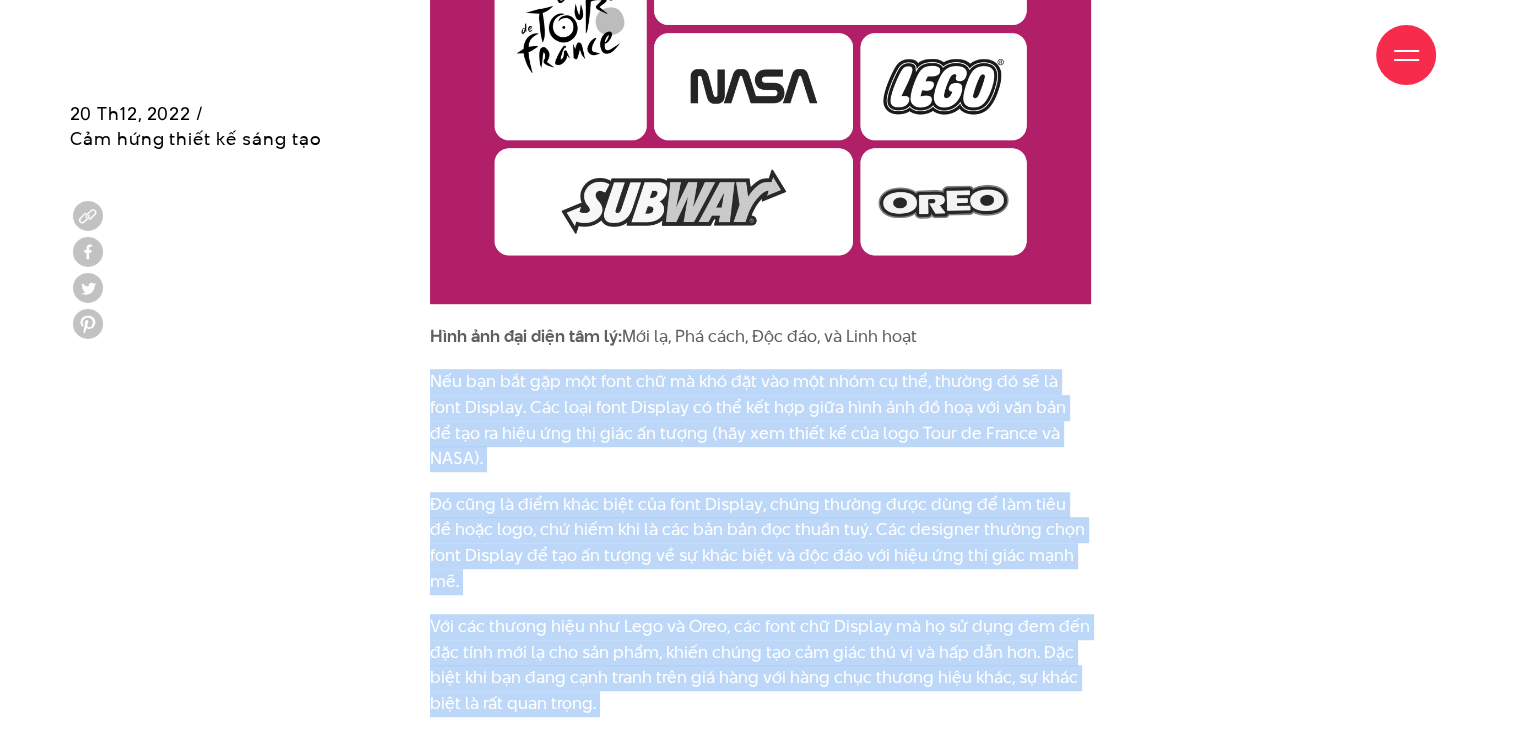 drag, startPoint x: 435, startPoint y: 227, endPoint x: 591, endPoint y: 529, distance: 339.91174 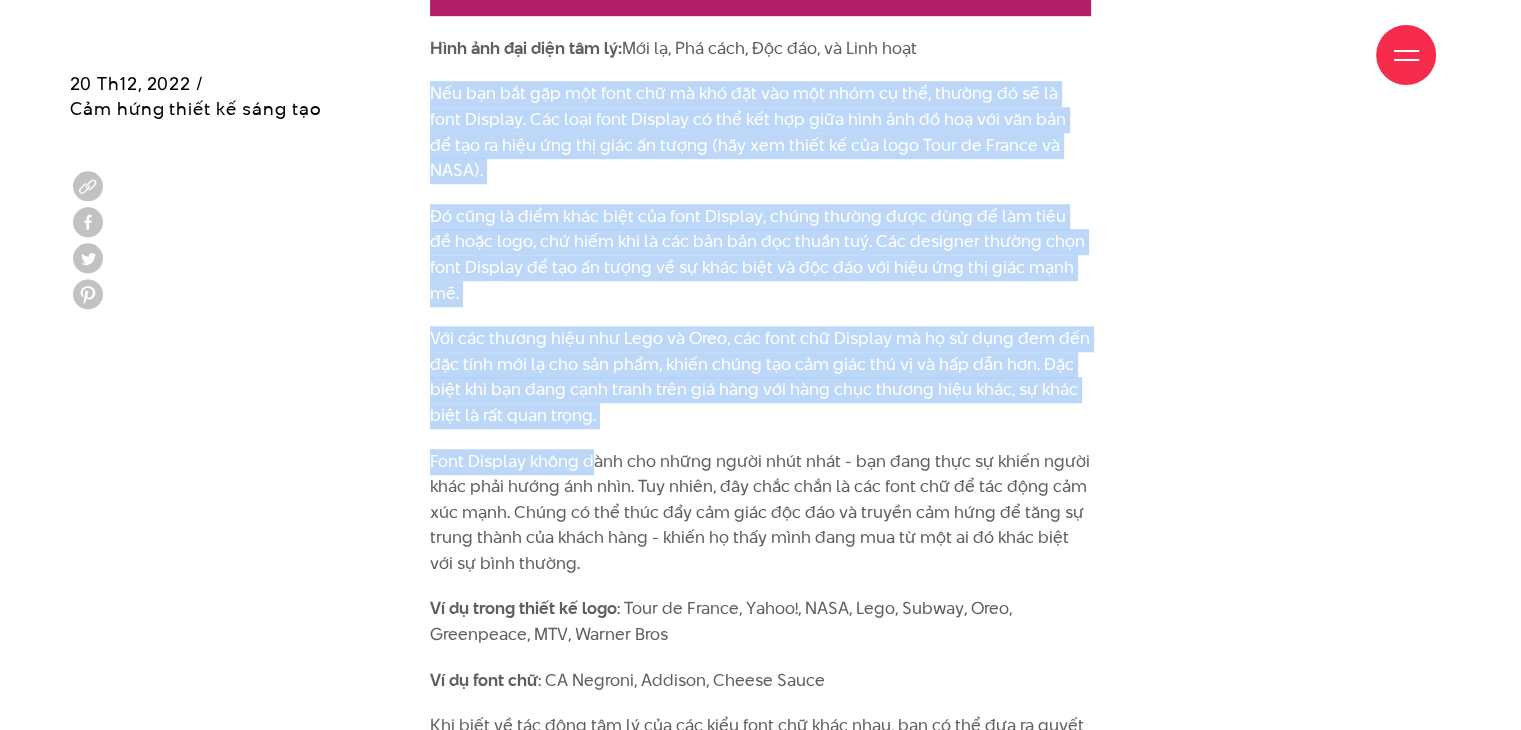 scroll, scrollTop: 9060, scrollLeft: 0, axis: vertical 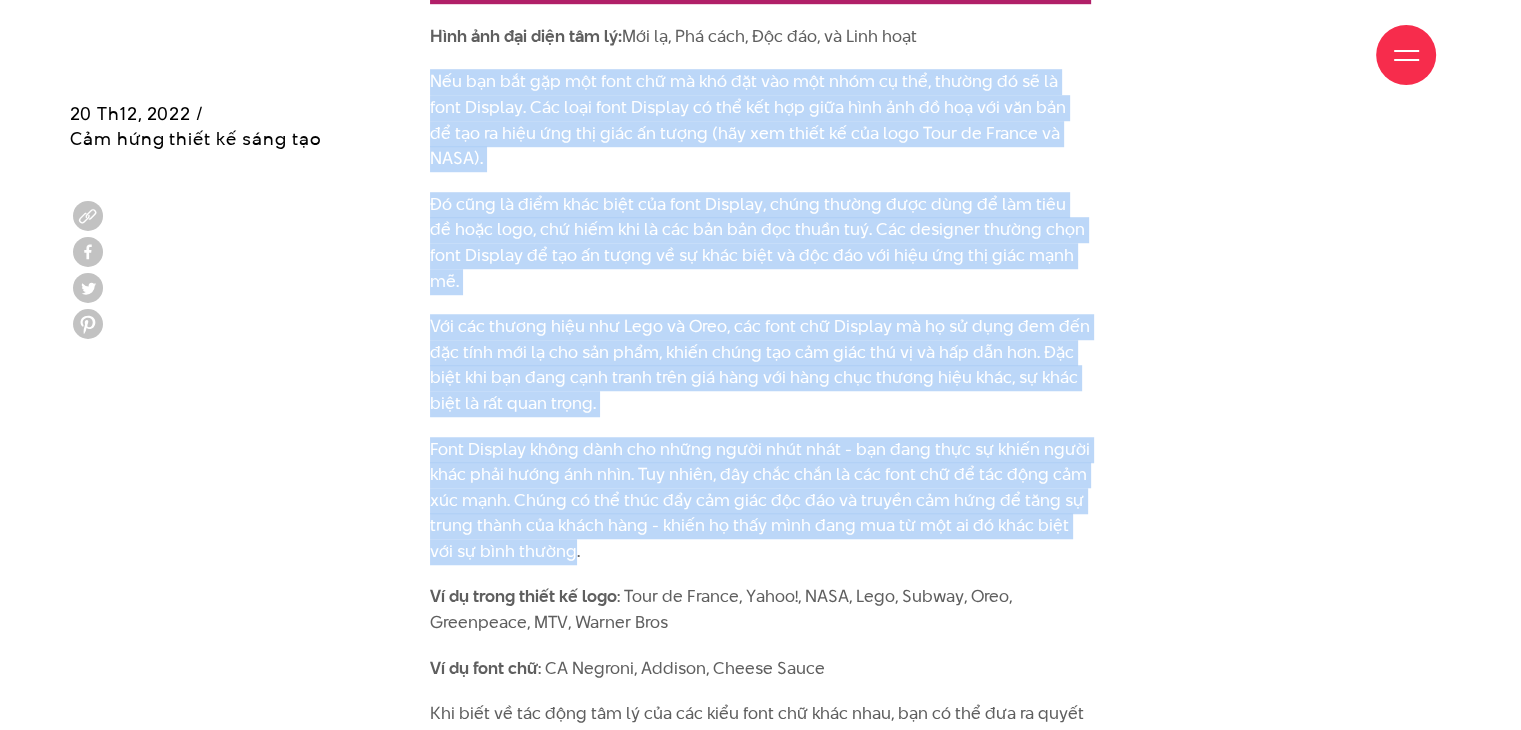 click on "Font Display không dành cho những người nhút nhát - bạn đang thực sự khiến người khác phải hướng ánh nhìn. Tuy nhiên, đây chắc chắn là các font chữ để tác động cảm xúc mạnh. Chúng có thể thúc đẩy cảm giác độc đáo và truyền cảm hứng để tăng sự trung thành của khách hàng - khiến họ thấy mình đang mua từ một ai đó khác biệt với sự bình thường." at bounding box center (760, 501) 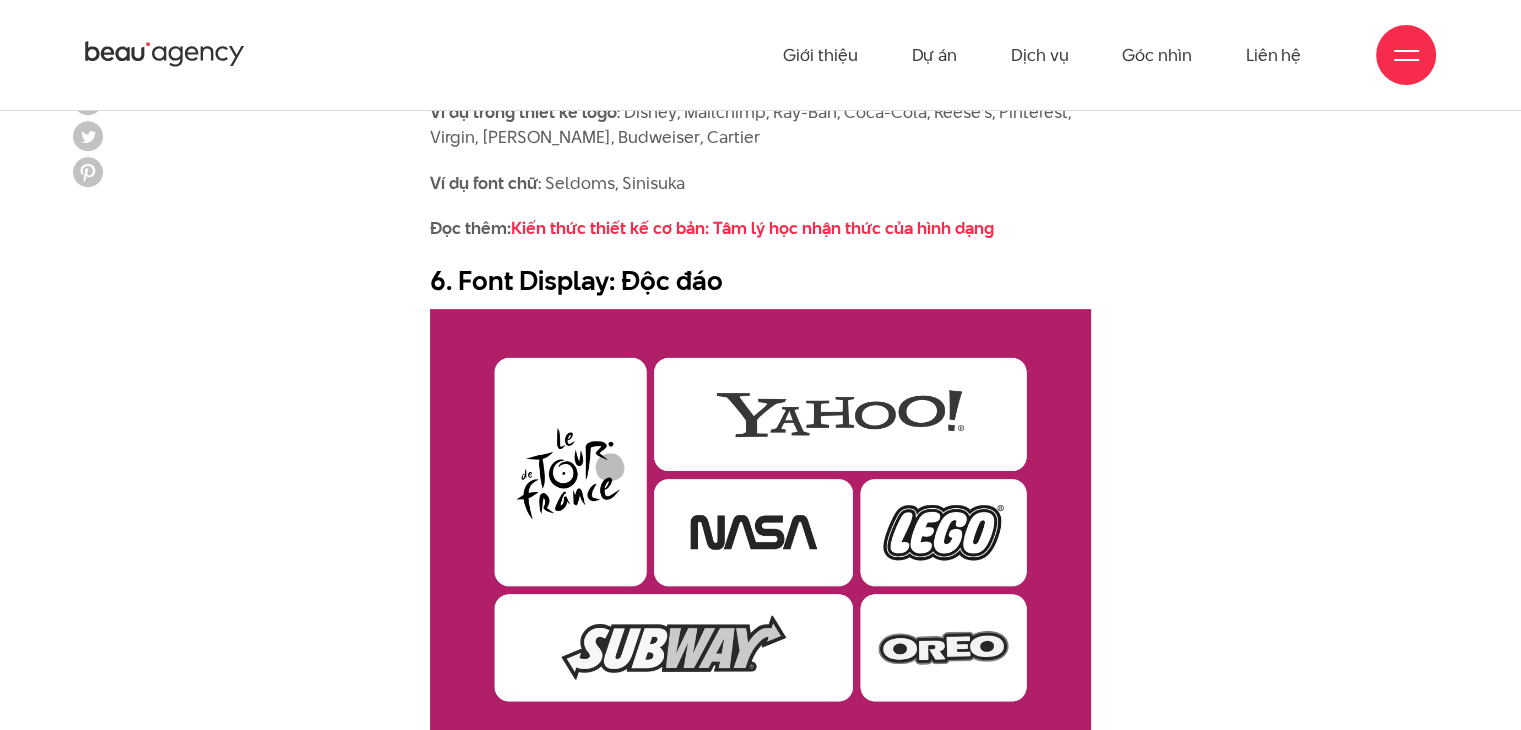 scroll, scrollTop: 8360, scrollLeft: 0, axis: vertical 